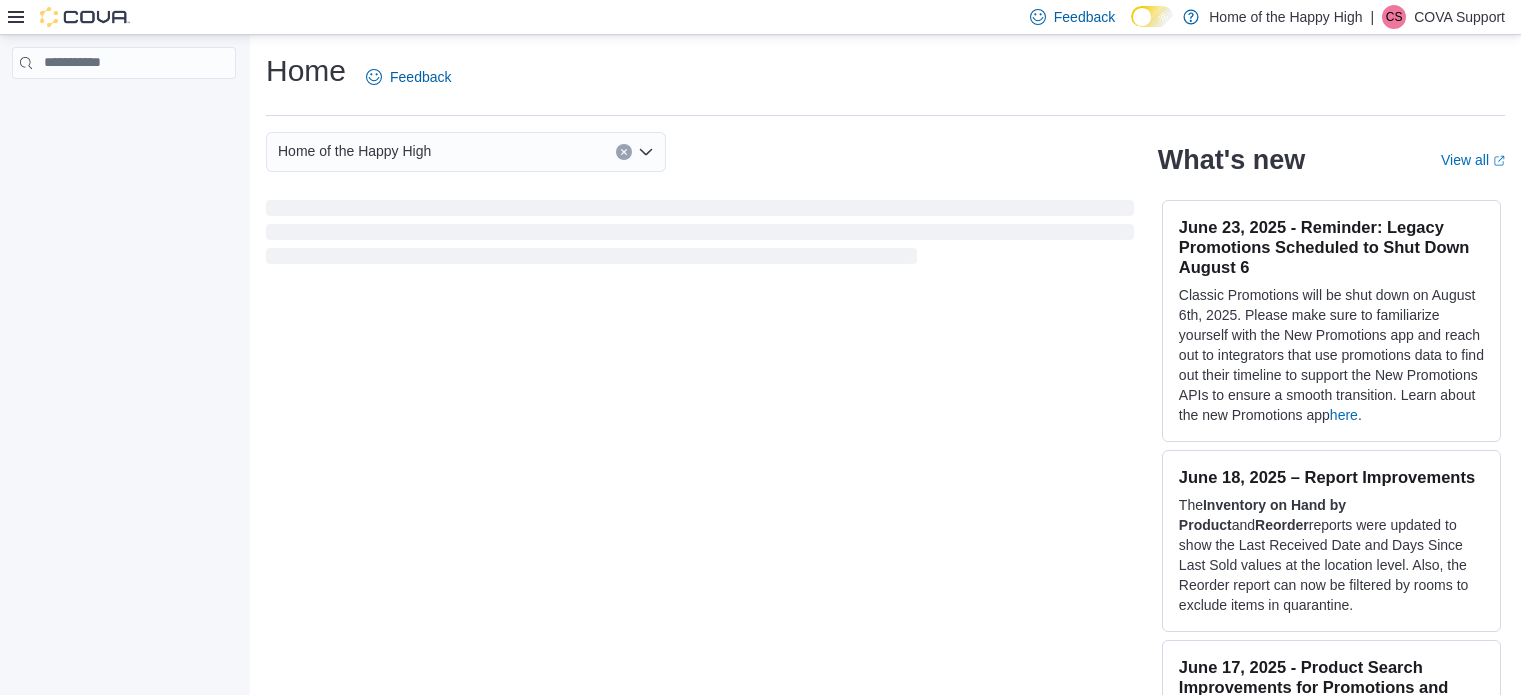 scroll, scrollTop: 0, scrollLeft: 0, axis: both 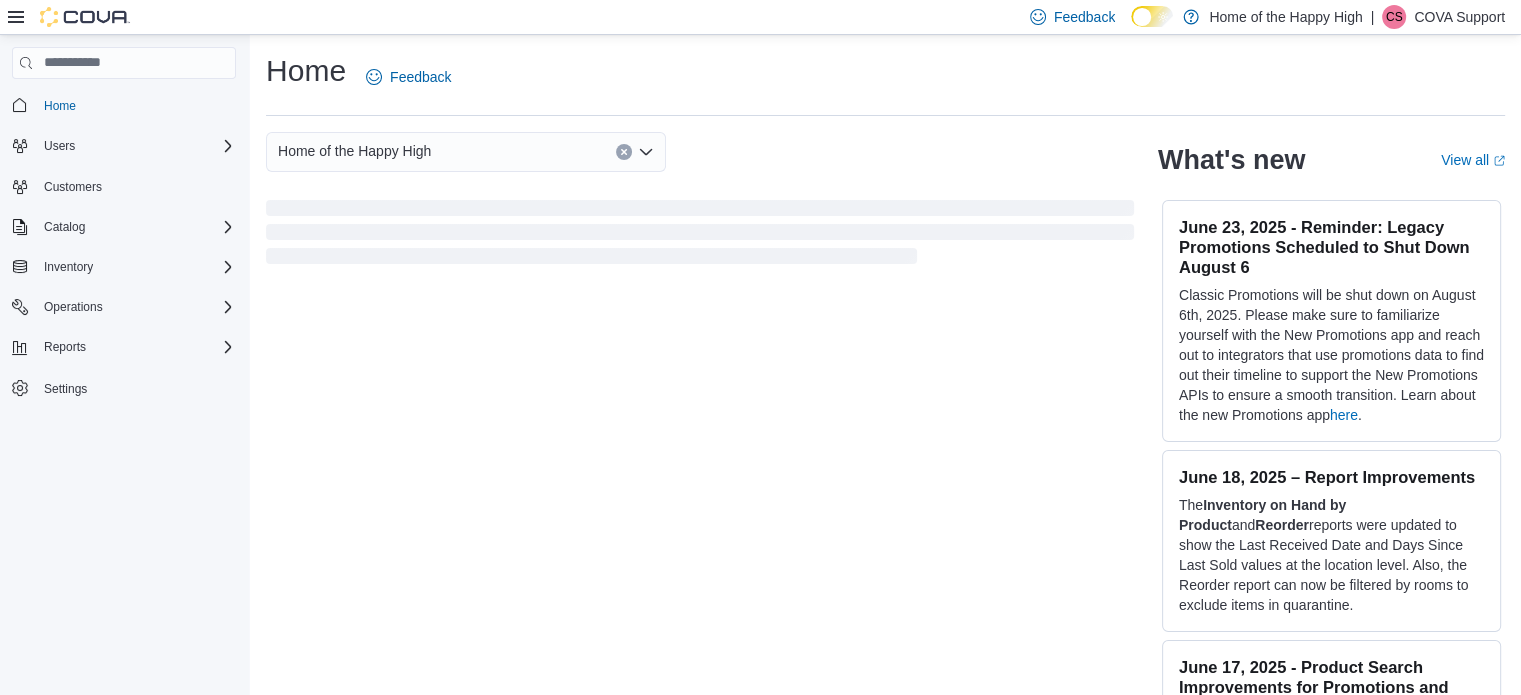 click on "Settings" at bounding box center (136, 387) 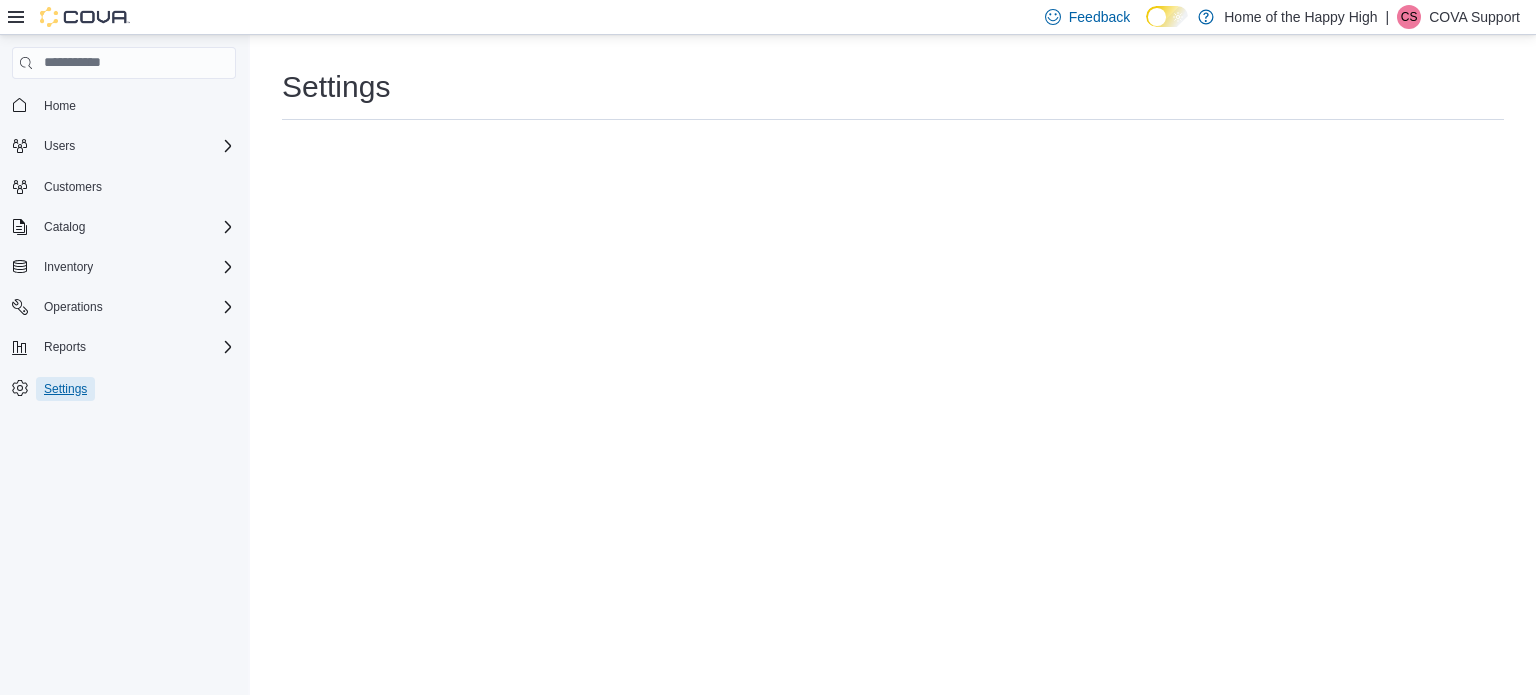 click on "Settings" at bounding box center [65, 389] 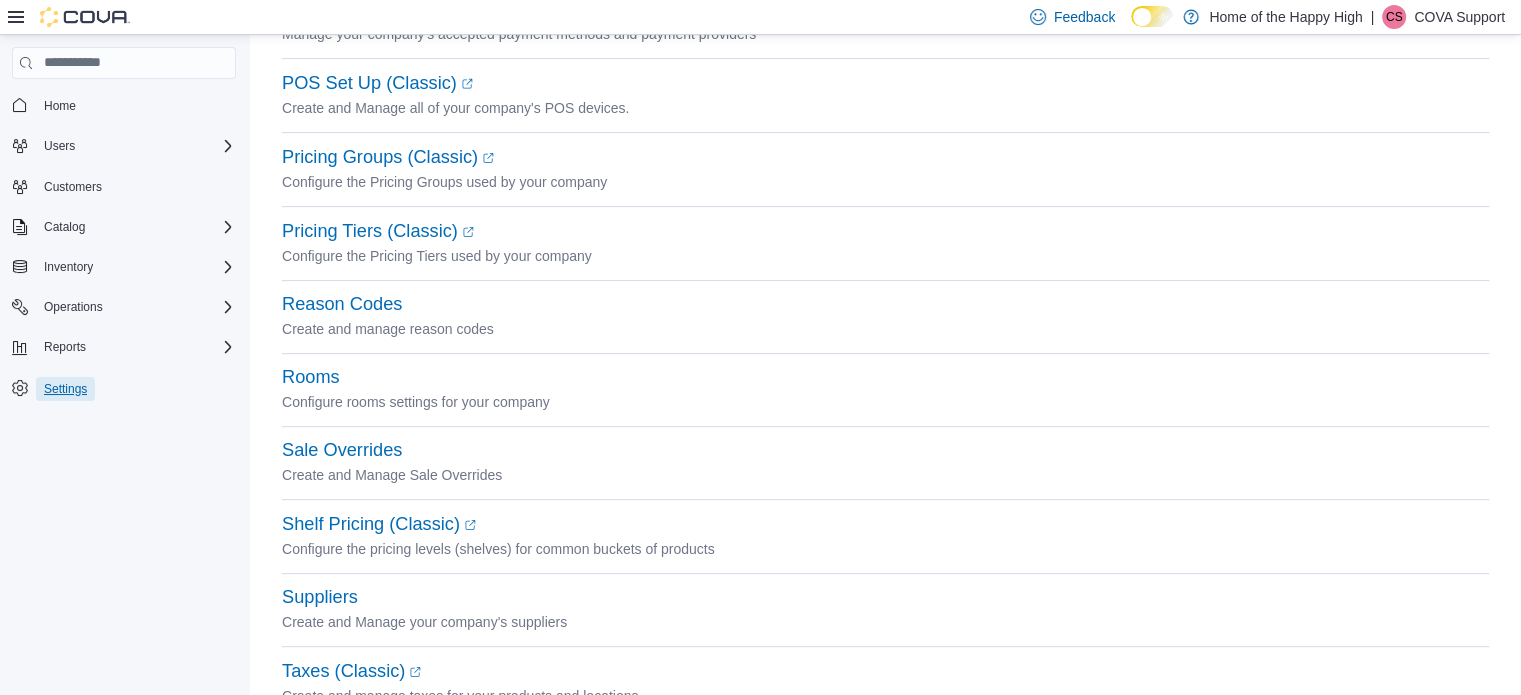 scroll, scrollTop: 600, scrollLeft: 0, axis: vertical 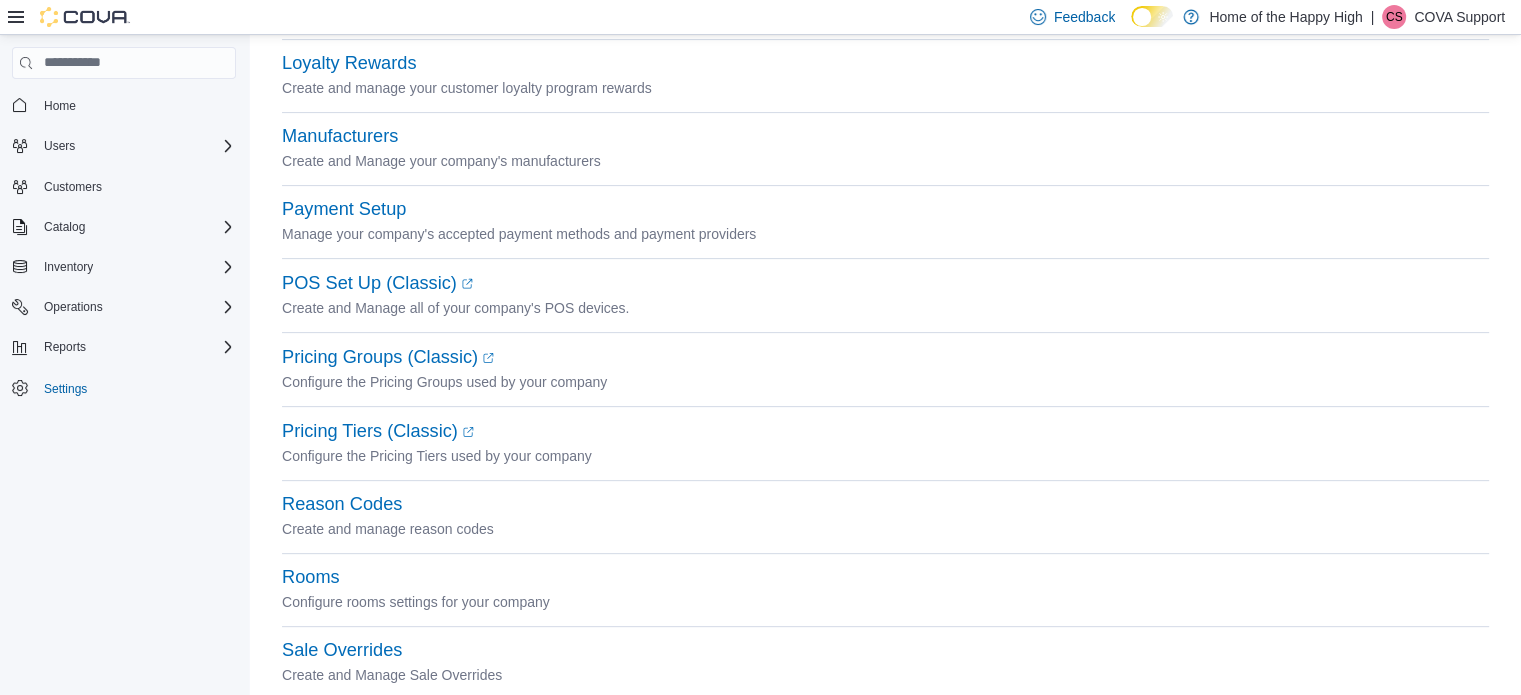 click on "Manage your company's accepted payment methods and payment providers" at bounding box center (885, 234) 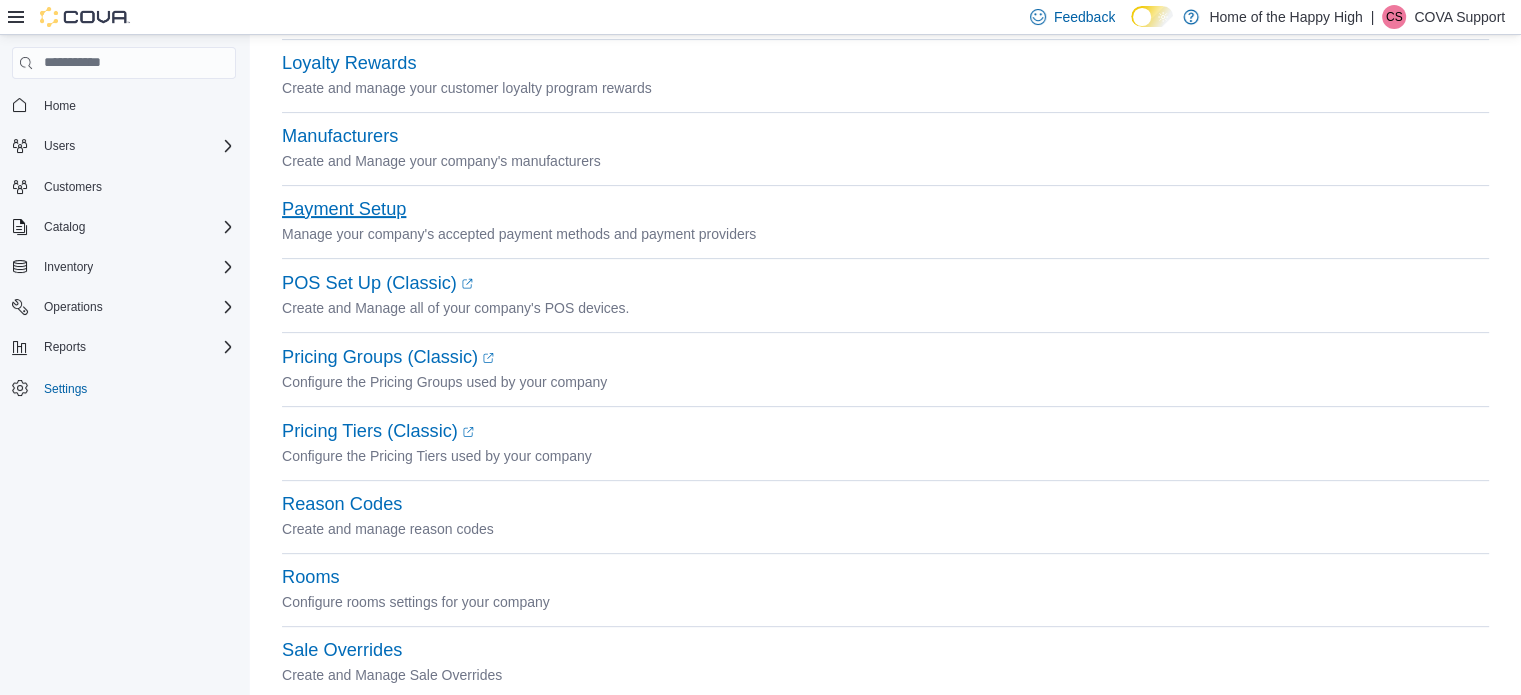click on "Payment Setup" at bounding box center [344, 209] 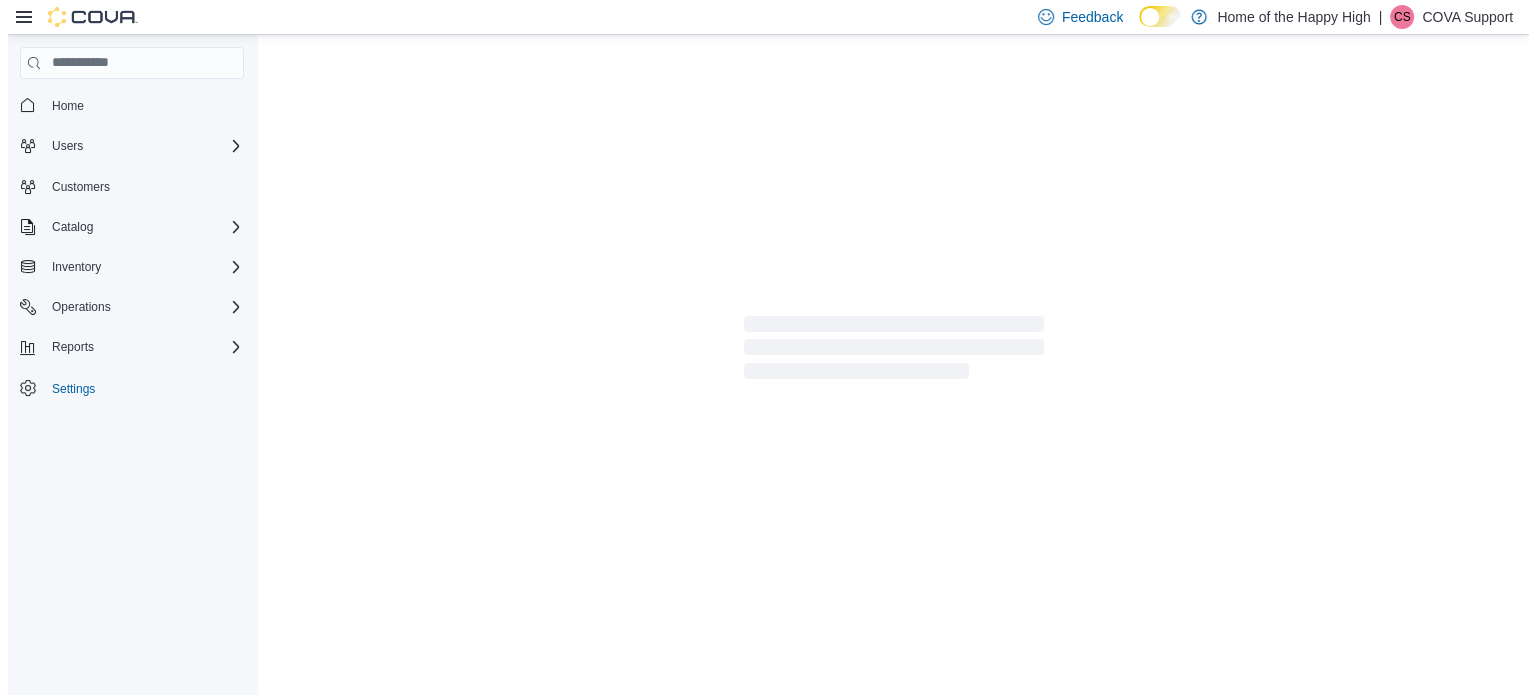 scroll, scrollTop: 0, scrollLeft: 0, axis: both 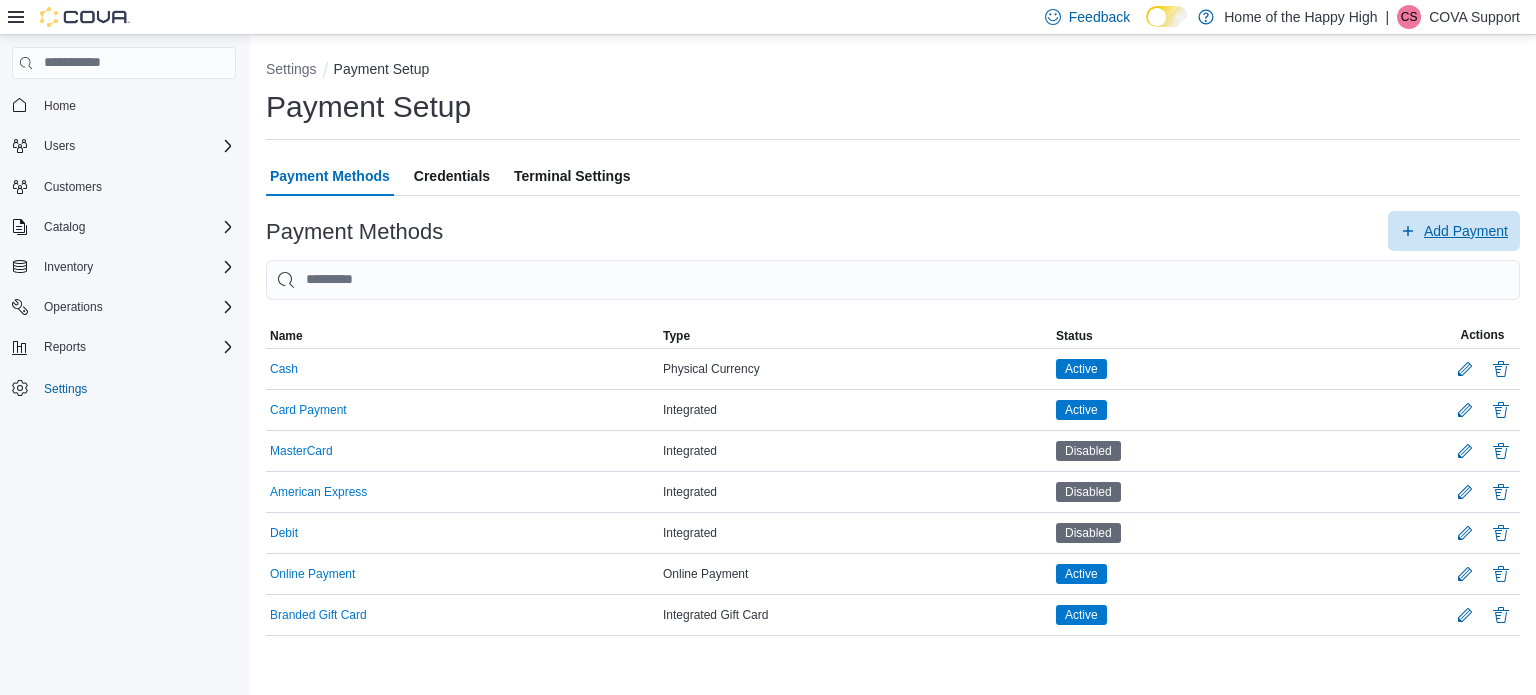 click on "Add Payment" at bounding box center (1466, 231) 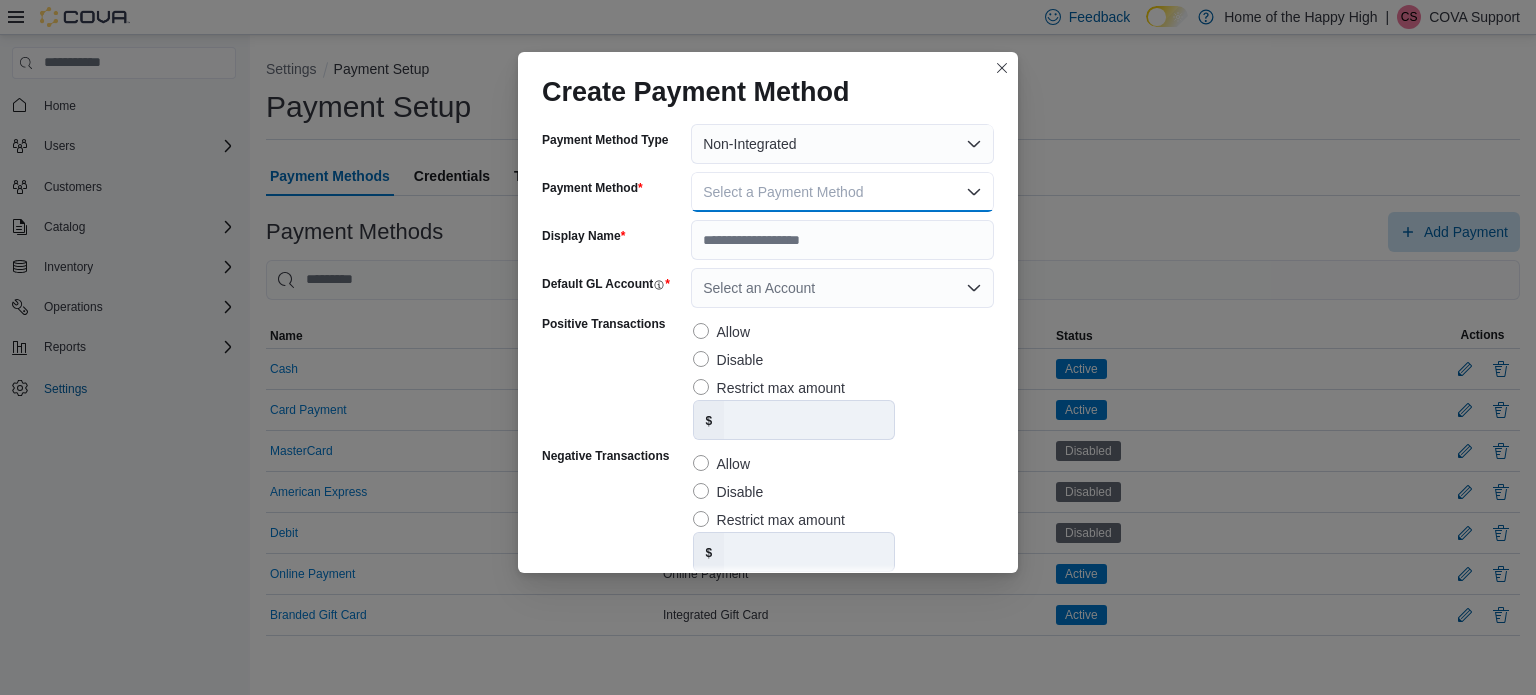 click on "Select a Payment Method" at bounding box center (783, 192) 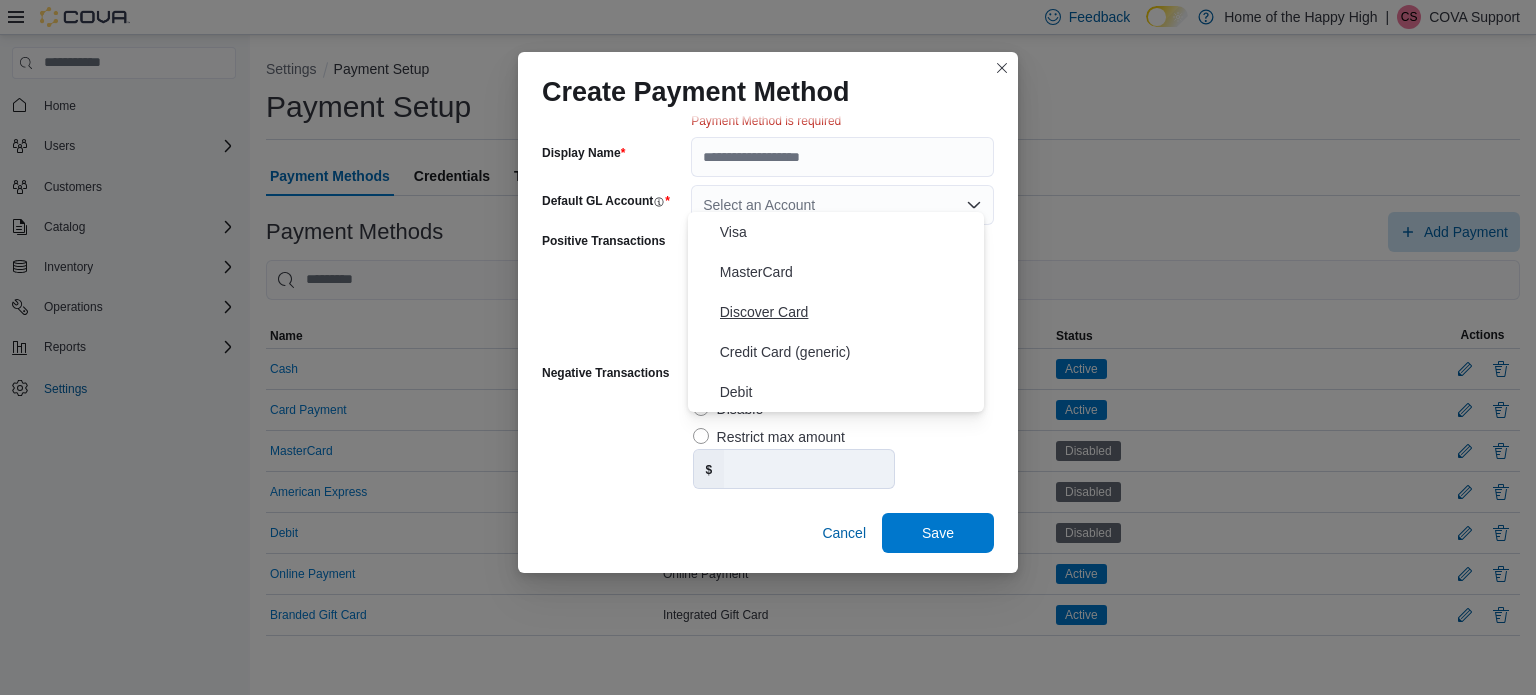scroll, scrollTop: 106, scrollLeft: 0, axis: vertical 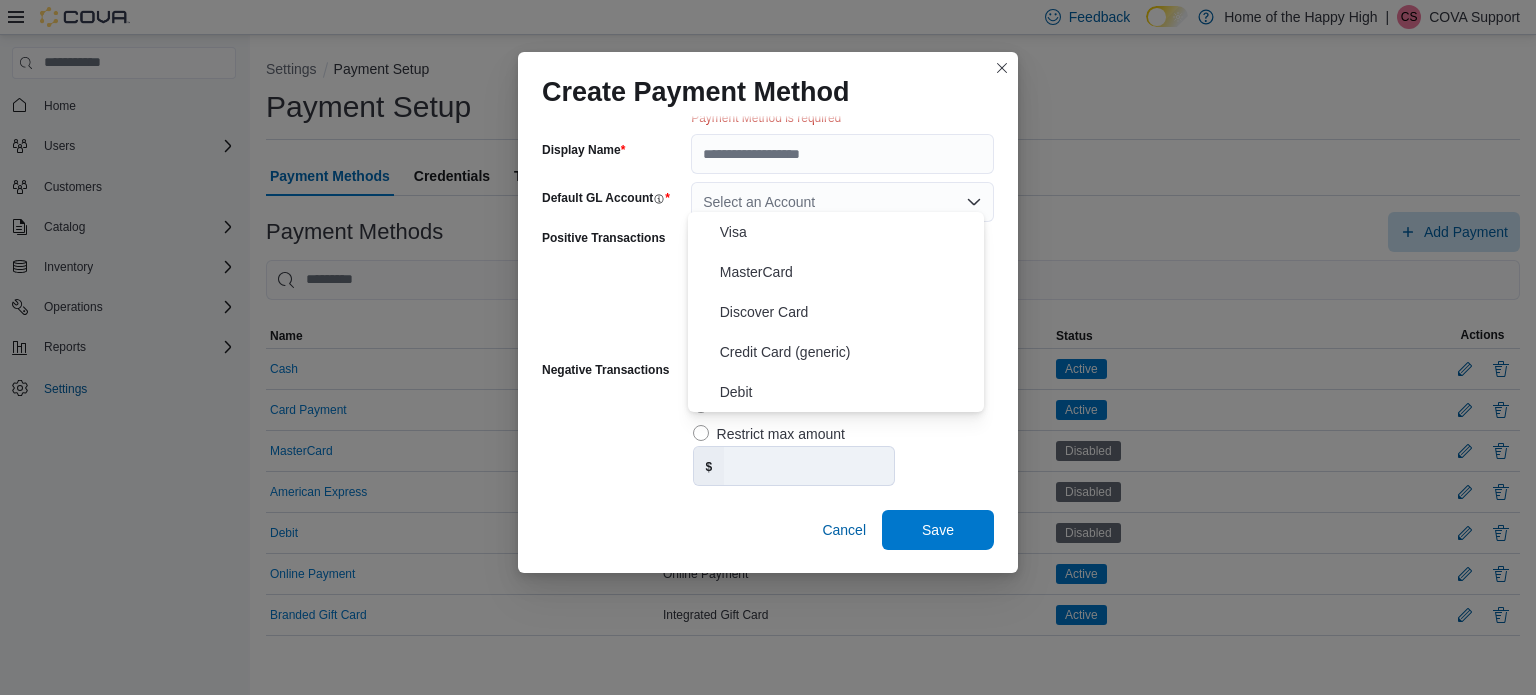 click on "Payment Method Type Non-Integrated Payment Method Select a Payment Method Payment Method is required Display Name Default GL Account  Positive Transactions Allow Disable Restrict max amount $ Negative Transactions Allow Disable Restrict max amount $ Cancel Save" at bounding box center [768, 284] 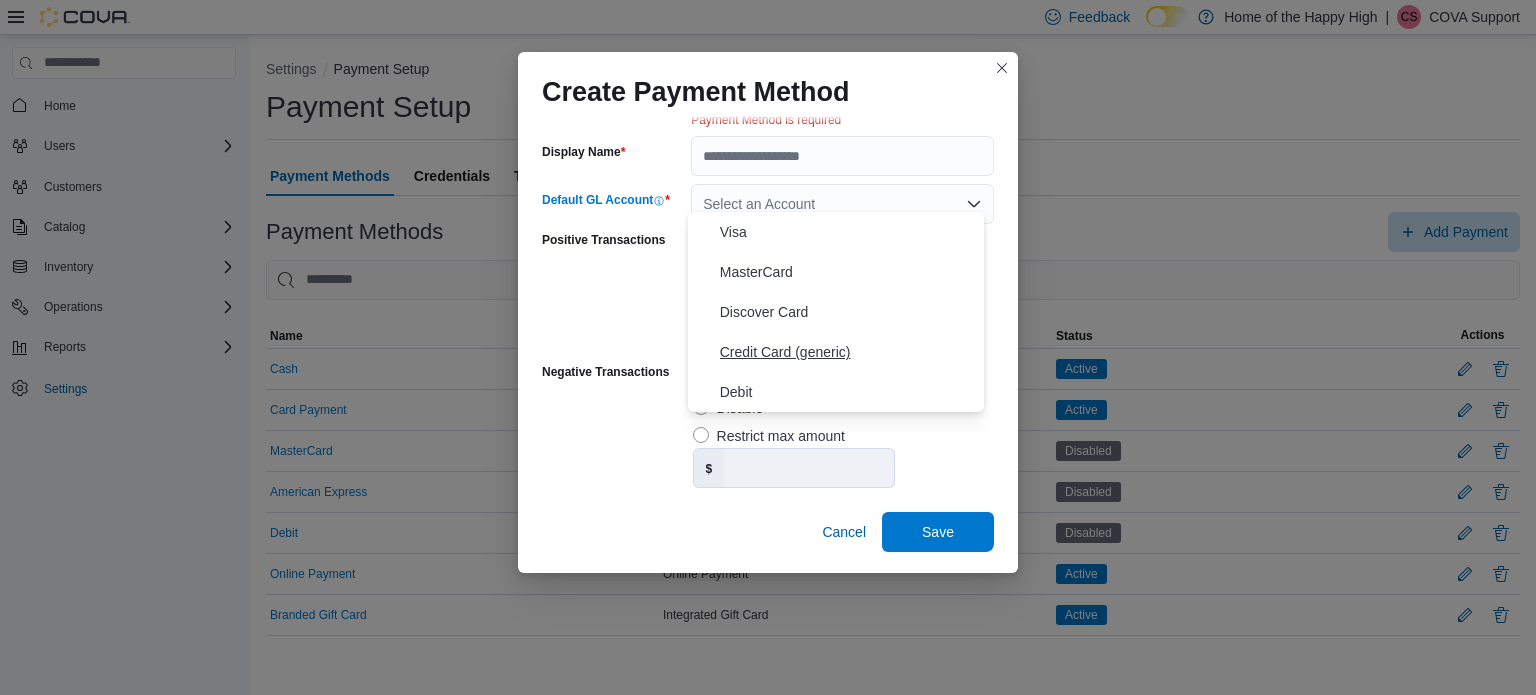 scroll, scrollTop: 106, scrollLeft: 0, axis: vertical 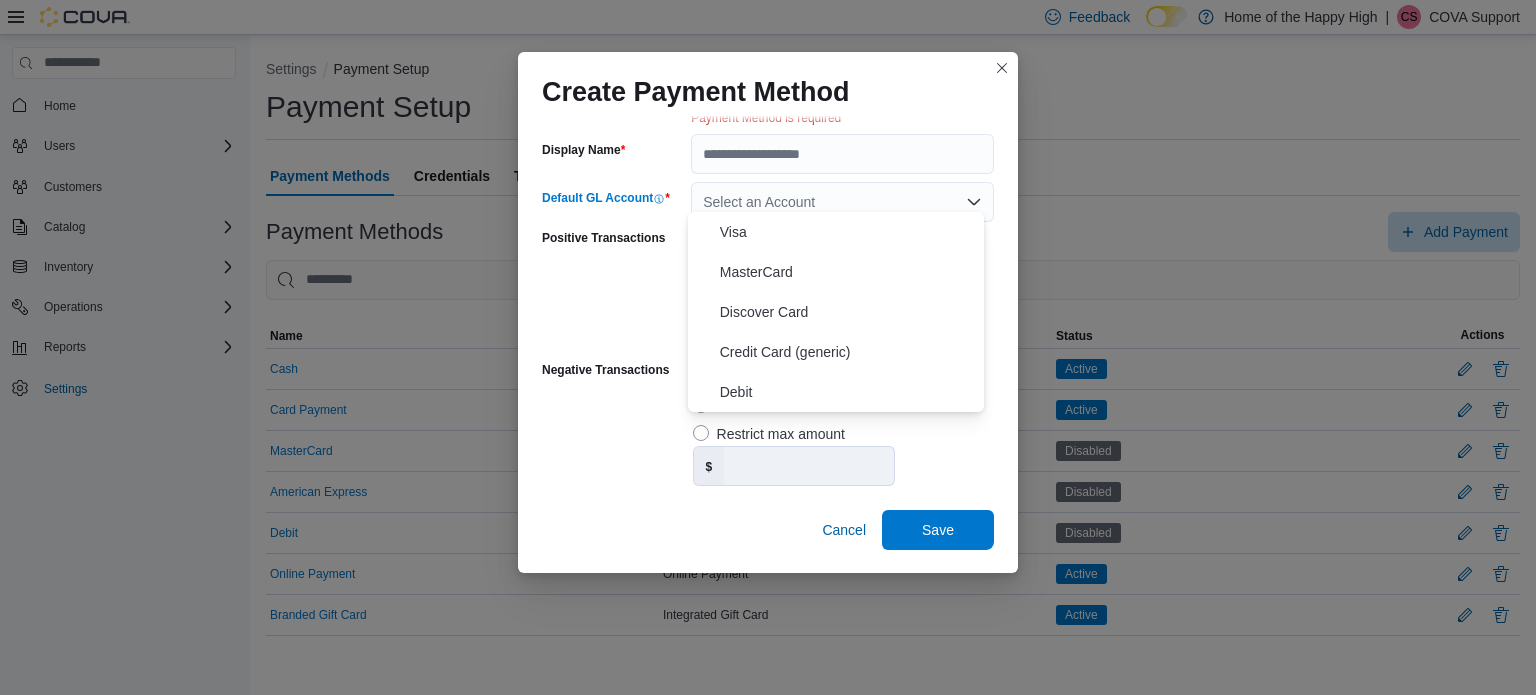 click on "Select an Account" at bounding box center [842, 202] 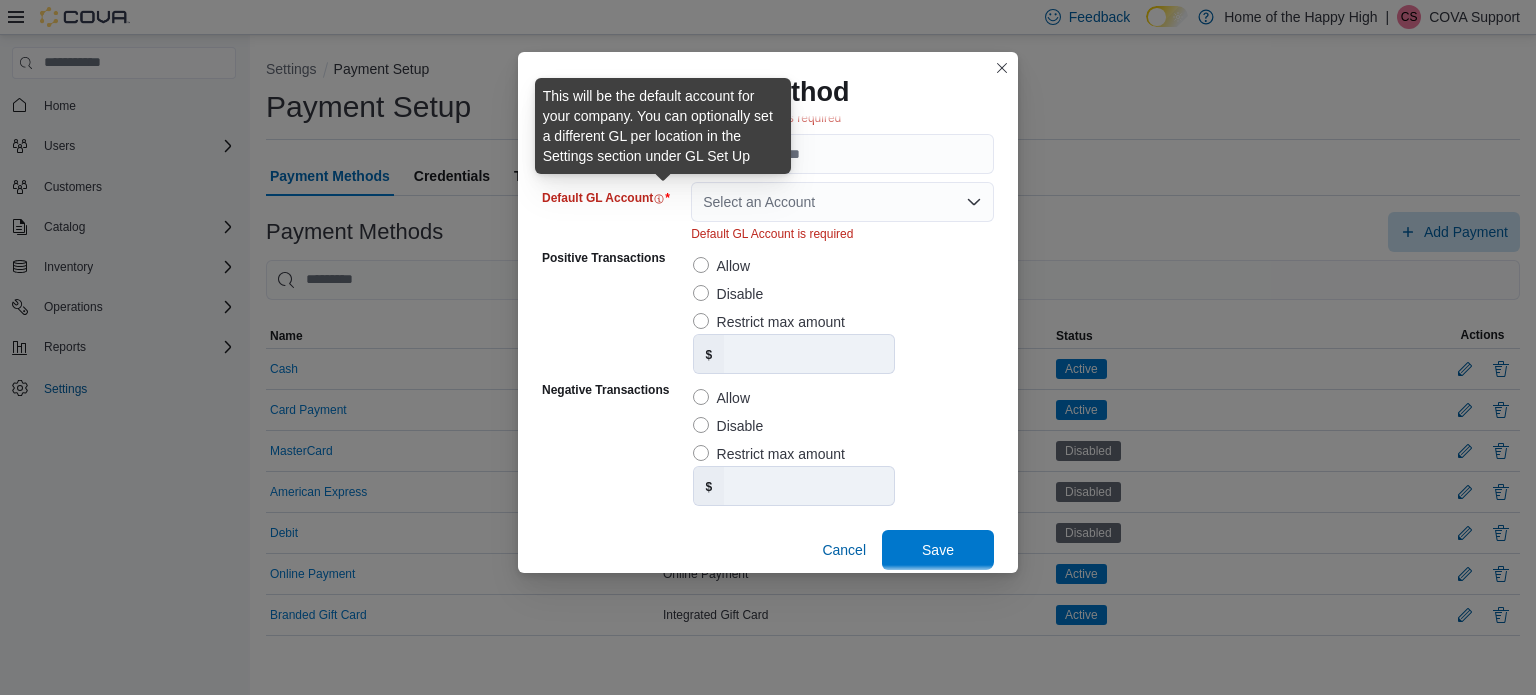 click 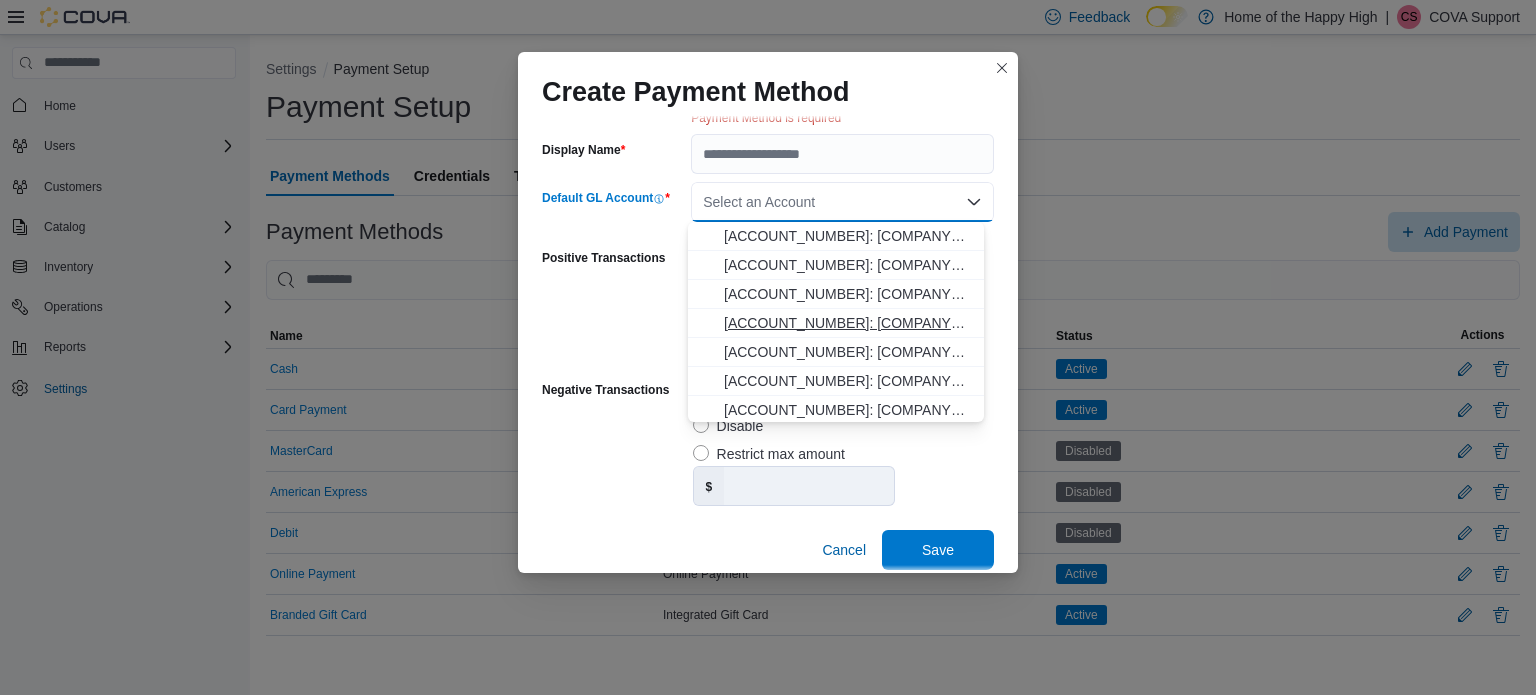 click on "[ACCOUNT_NUMBER]: [COMPANY_NAME] [CARD_TYPE]-[CARD_TYPE]" at bounding box center [848, 323] 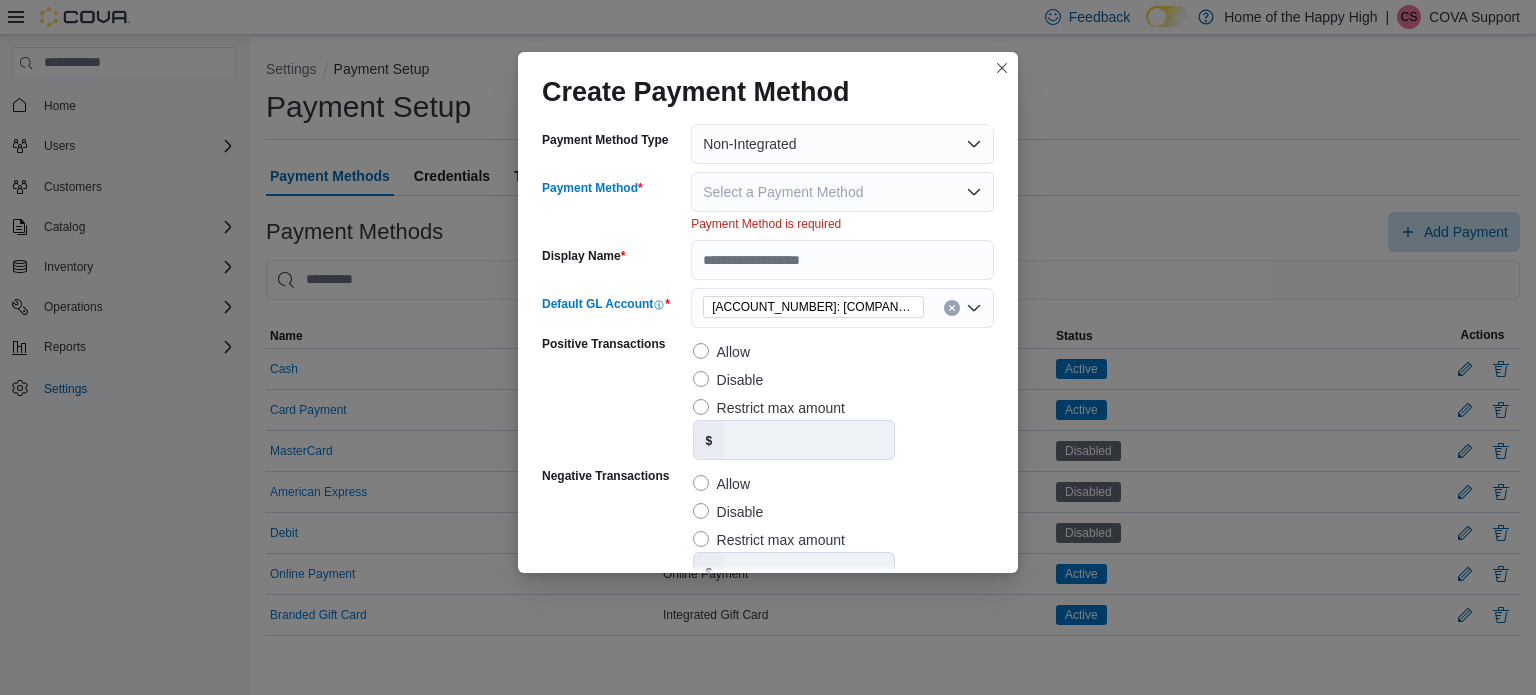 scroll, scrollTop: 0, scrollLeft: 0, axis: both 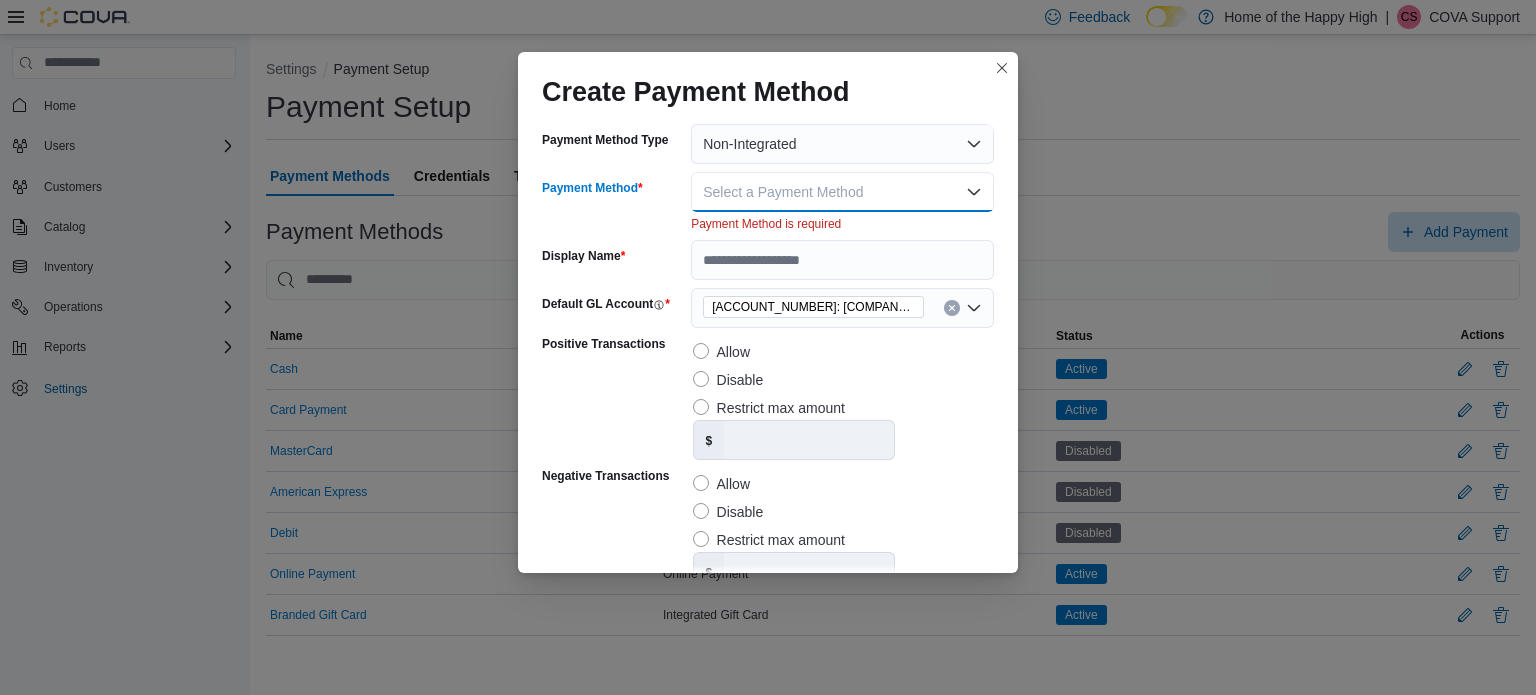 click on "Select a Payment Method" at bounding box center [783, 192] 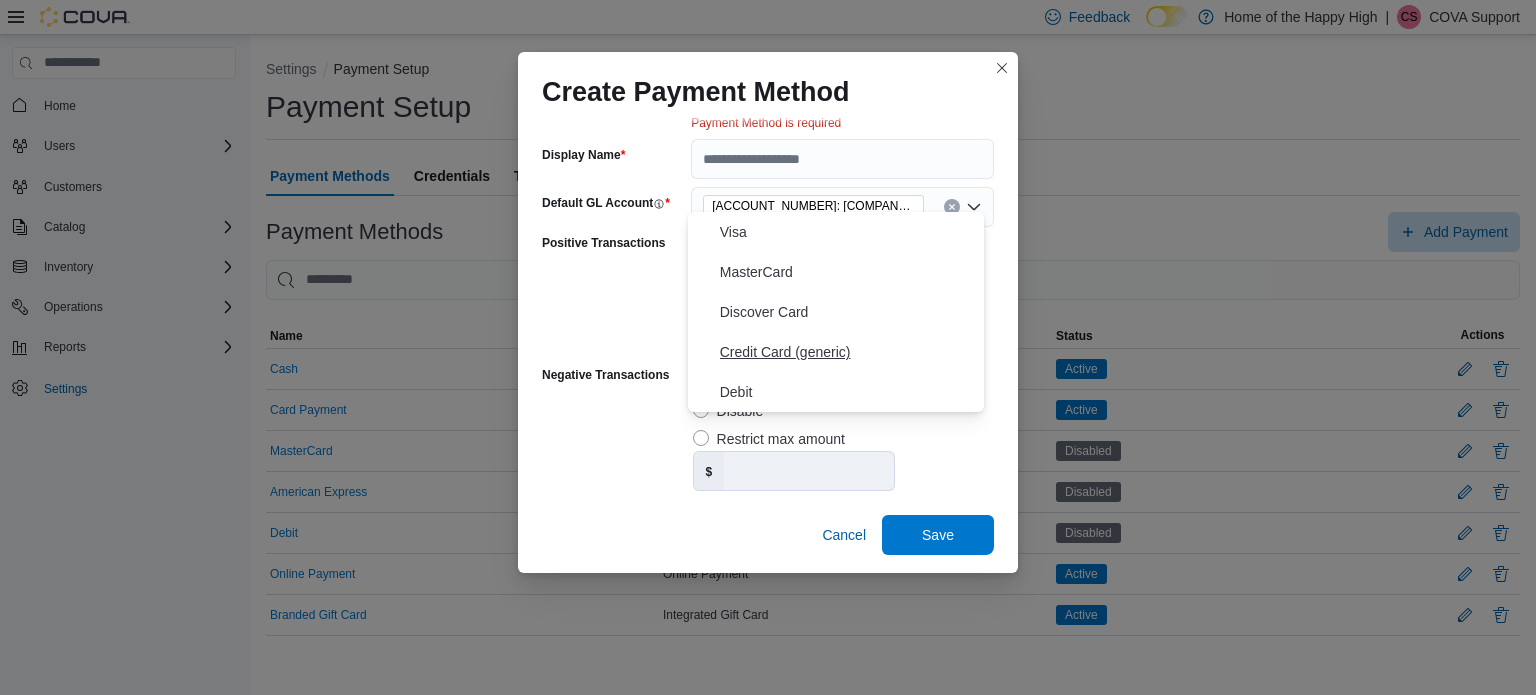 scroll, scrollTop: 106, scrollLeft: 0, axis: vertical 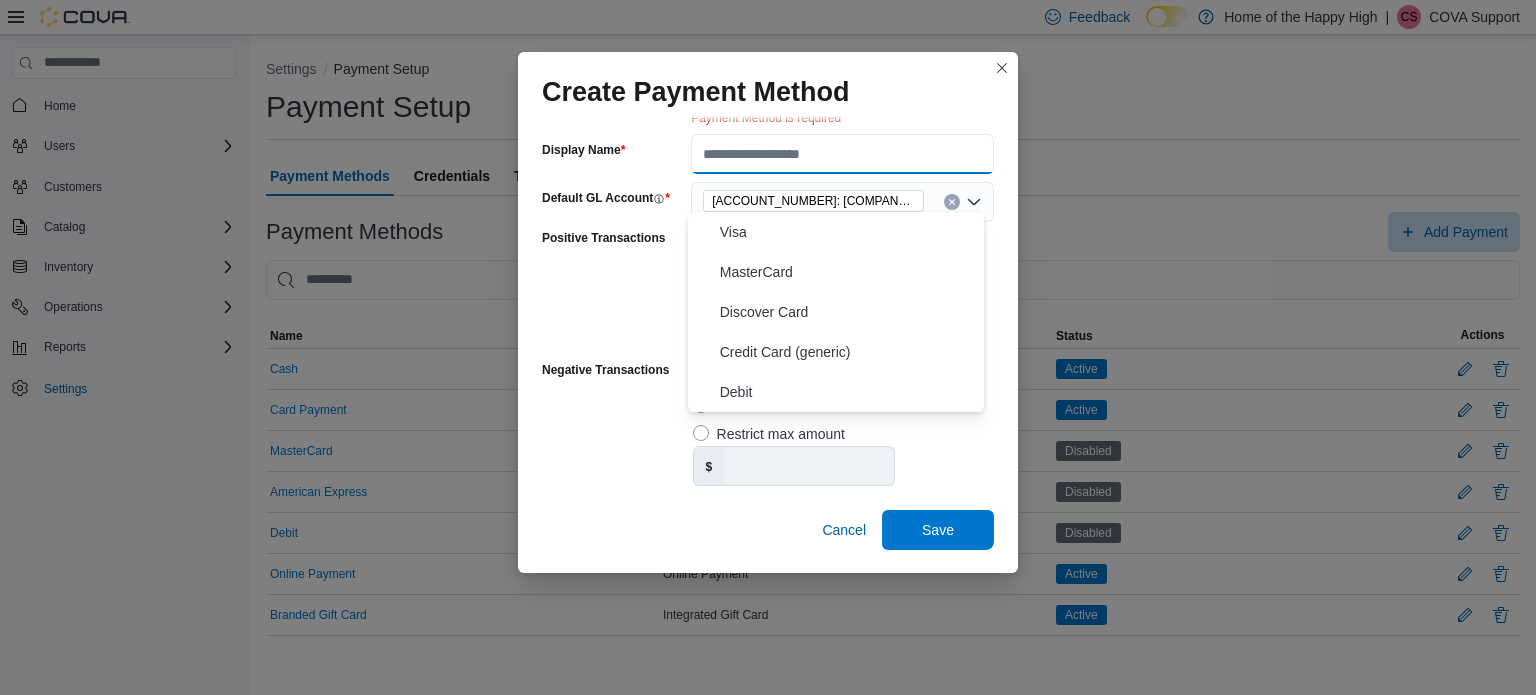 click on "Payment Method Type Non-Integrated Payment Method Select a Payment Method Payment Method is required Display Name Default GL Account  [ACCOUNT_NUMBER]: [COMPANY_NAME] [CARD_TYPE]-[CARD_TYPE] Positive Transactions Allow Disable Restrict max amount $ Negative Transactions Allow Disable Restrict max amount $ Cancel Save" at bounding box center [768, 284] 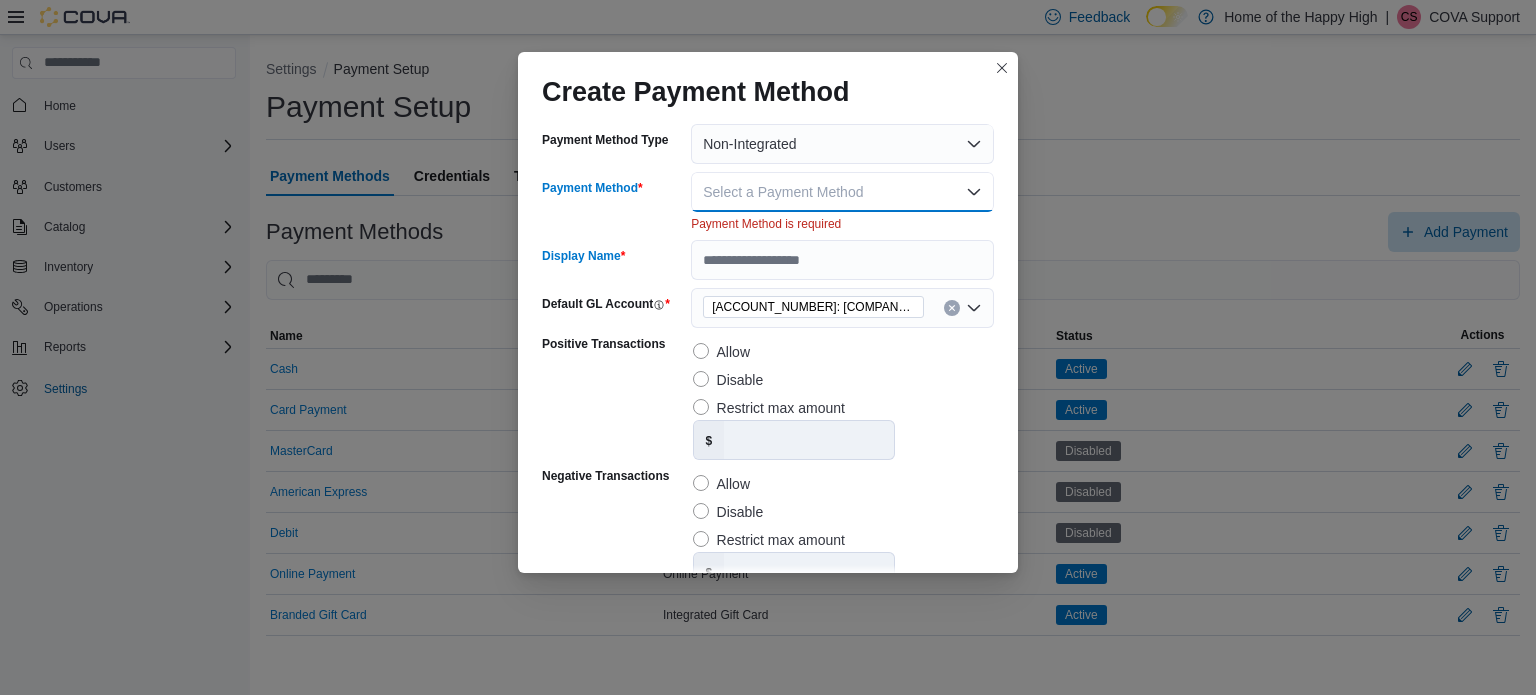 click on "Select a Payment Method" at bounding box center [783, 192] 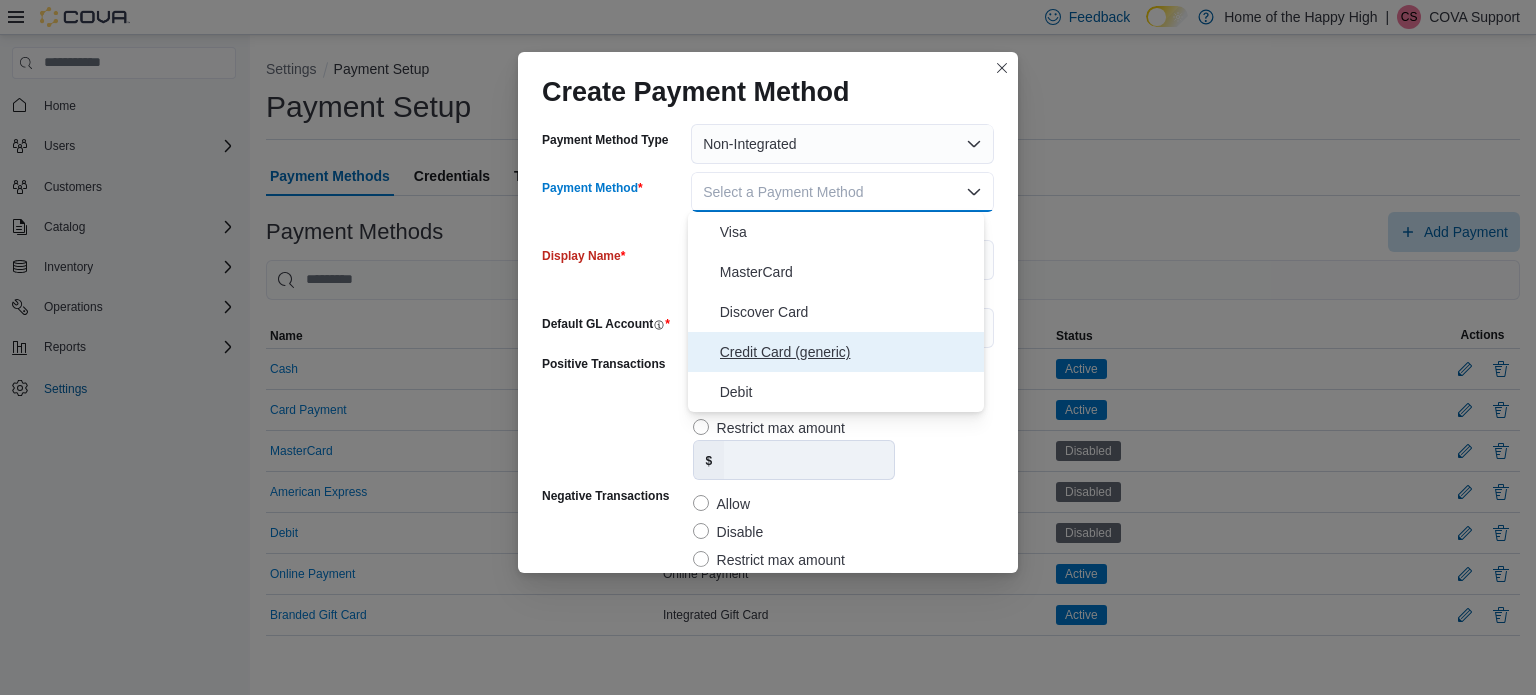 click on "Credit Card (generic)" at bounding box center [848, 352] 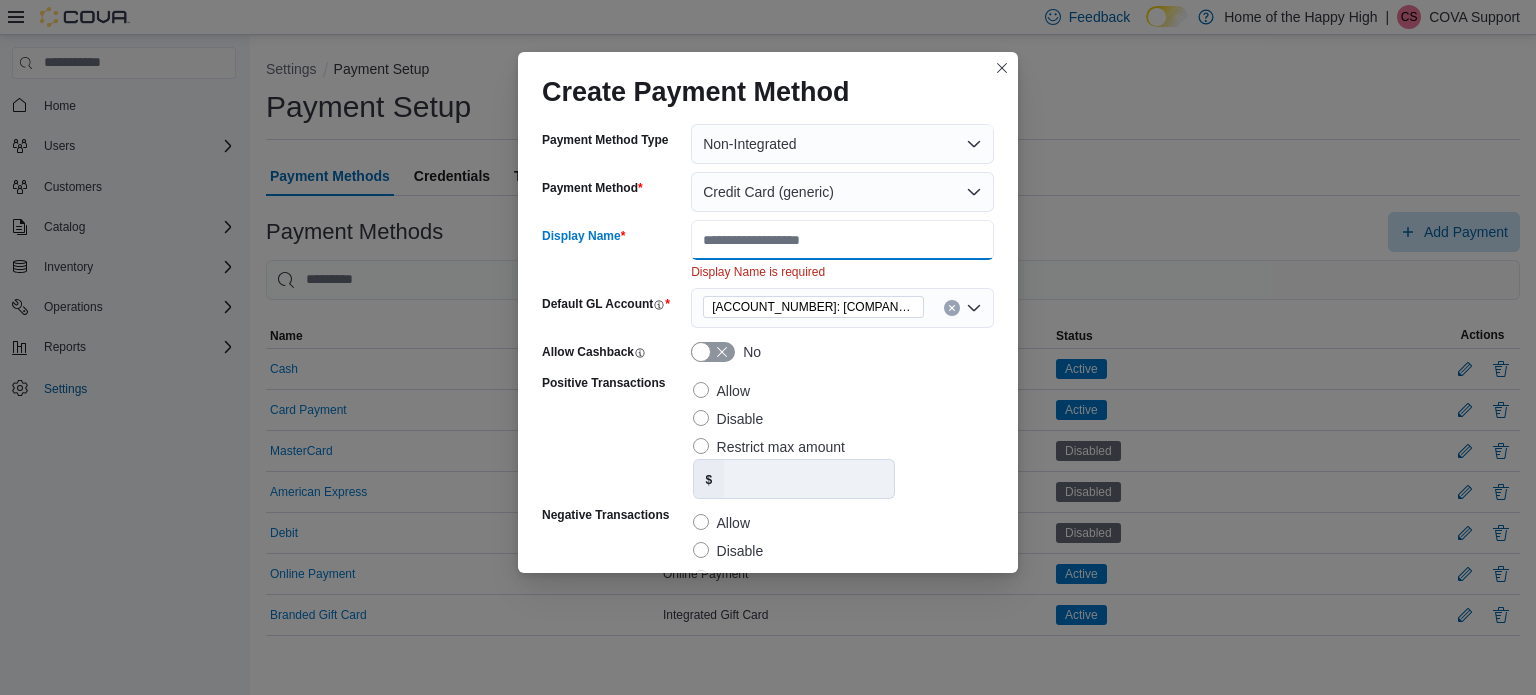 click on "Display Name" at bounding box center [842, 240] 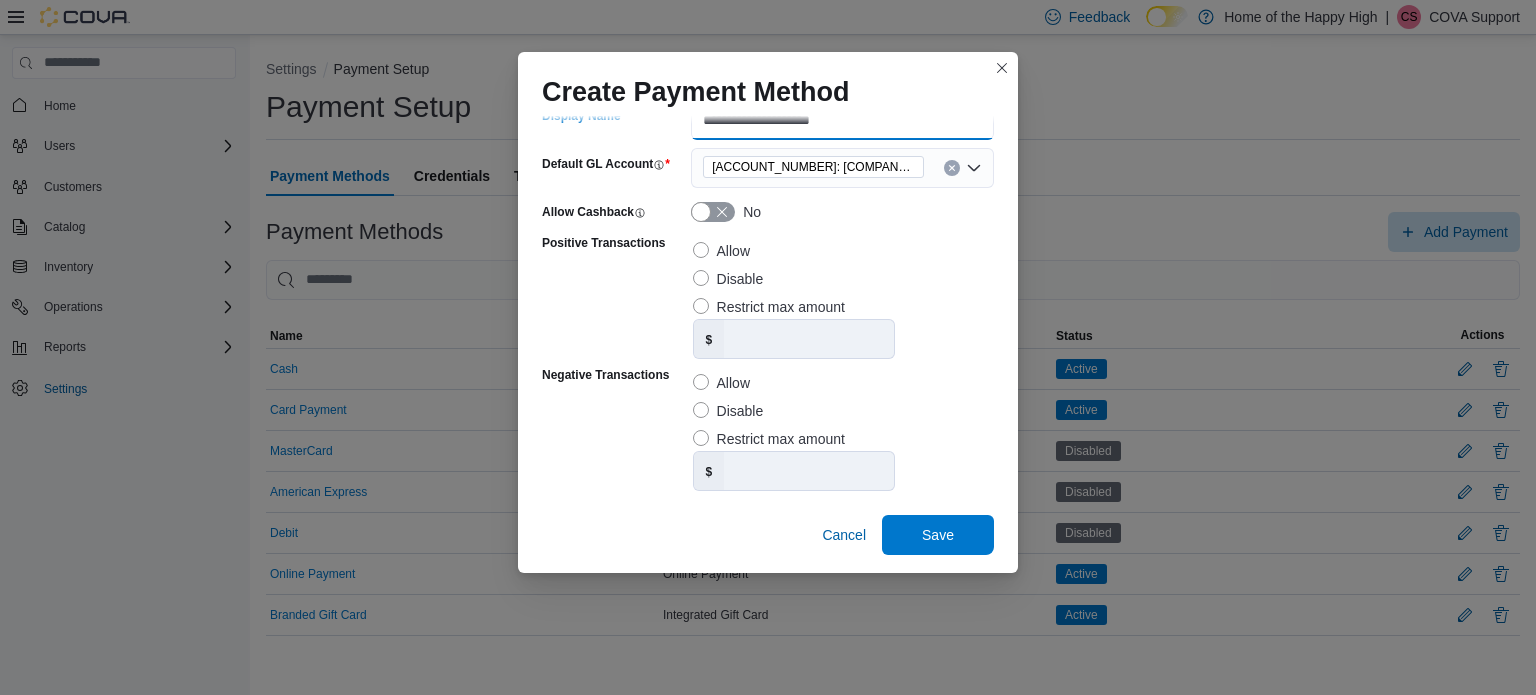 scroll, scrollTop: 125, scrollLeft: 0, axis: vertical 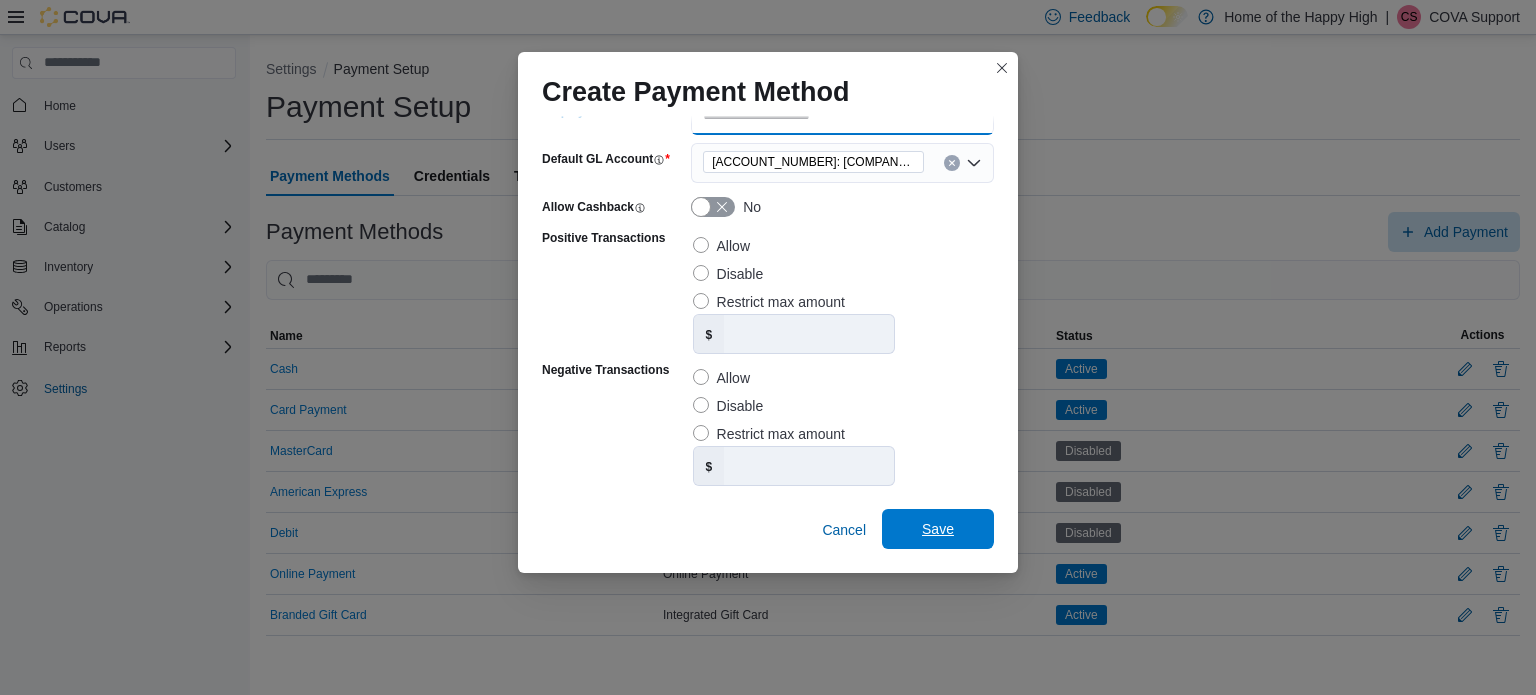 type on "**********" 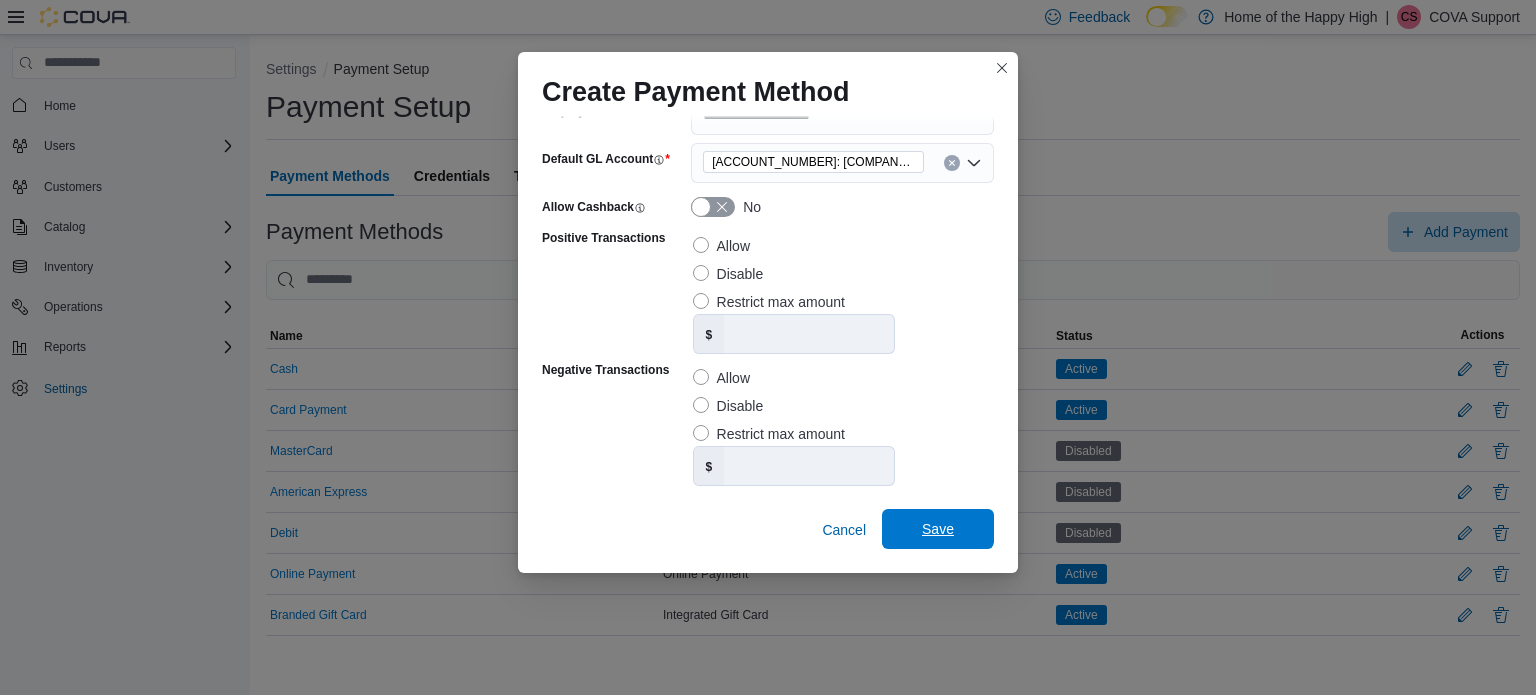 click on "Save" at bounding box center [938, 529] 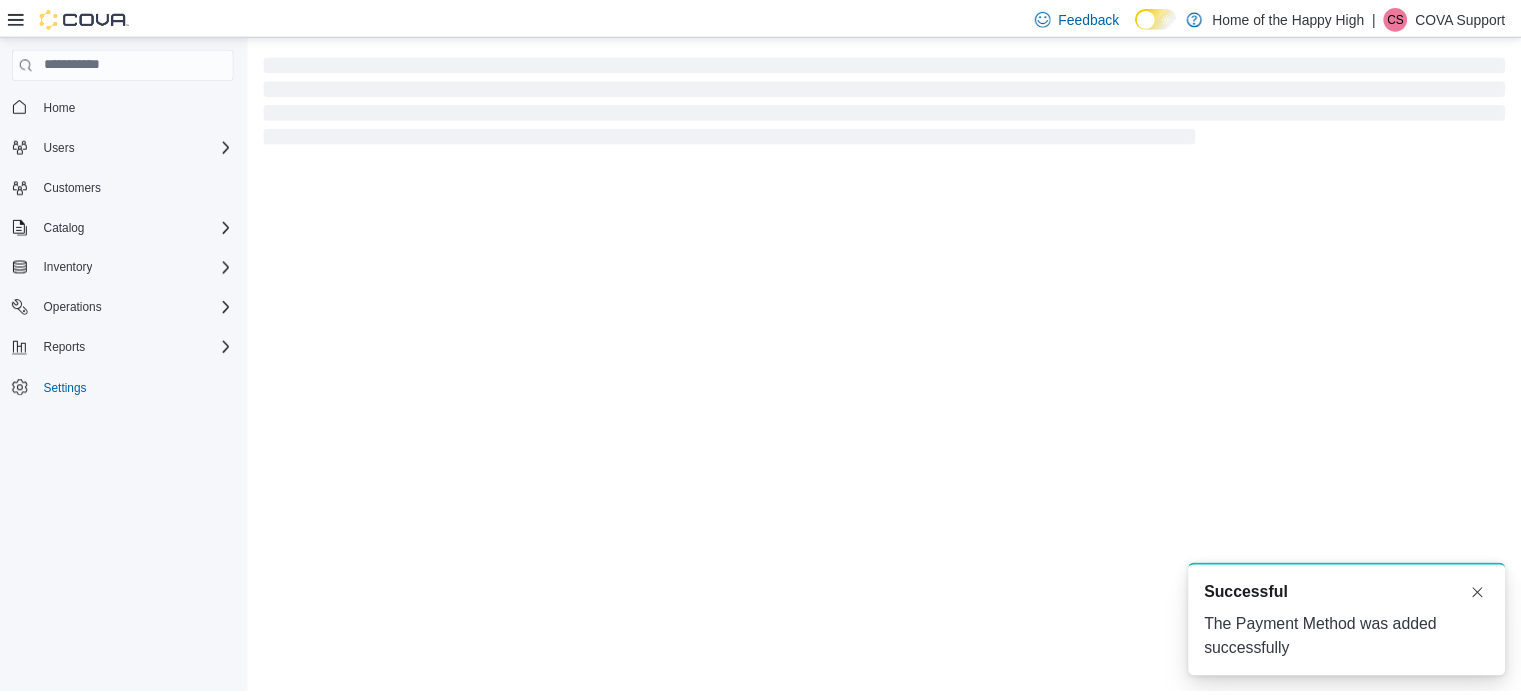 scroll, scrollTop: 0, scrollLeft: 0, axis: both 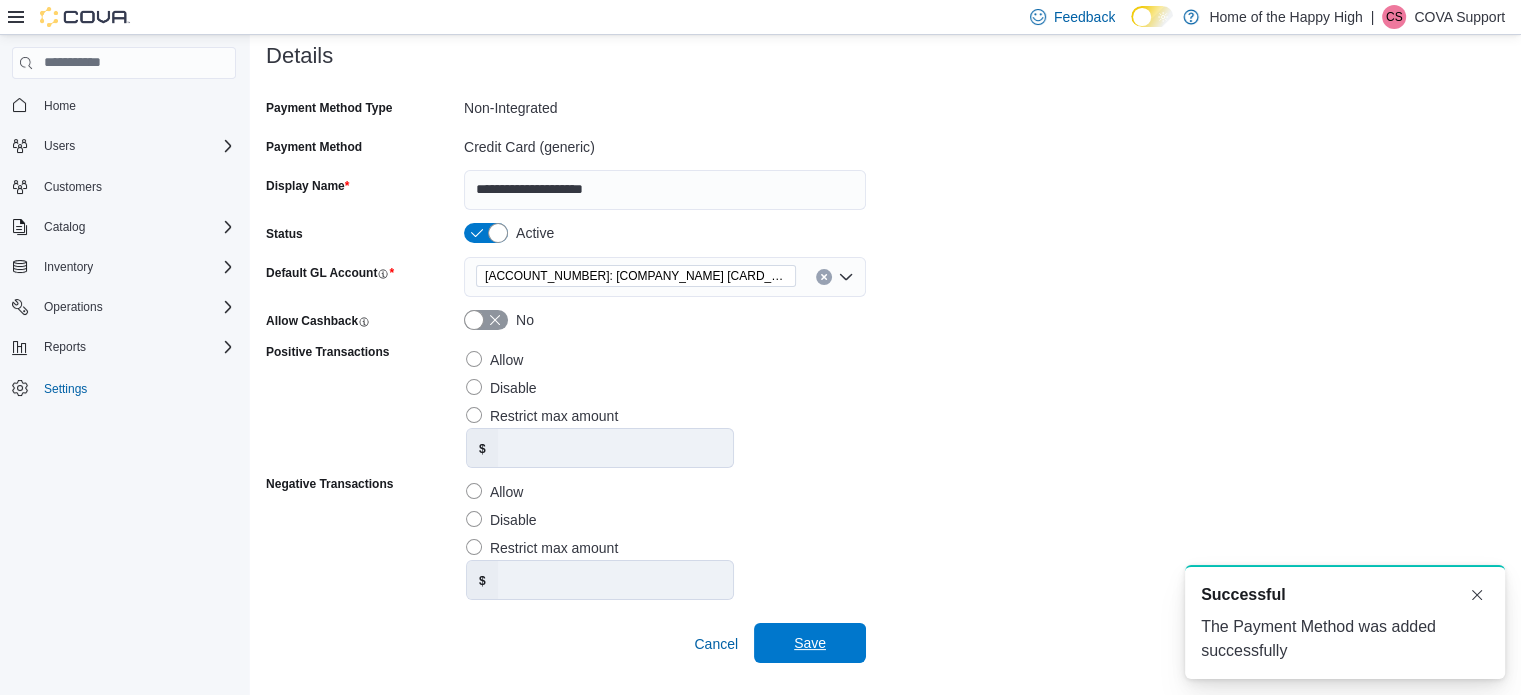 click on "Save" at bounding box center [810, 643] 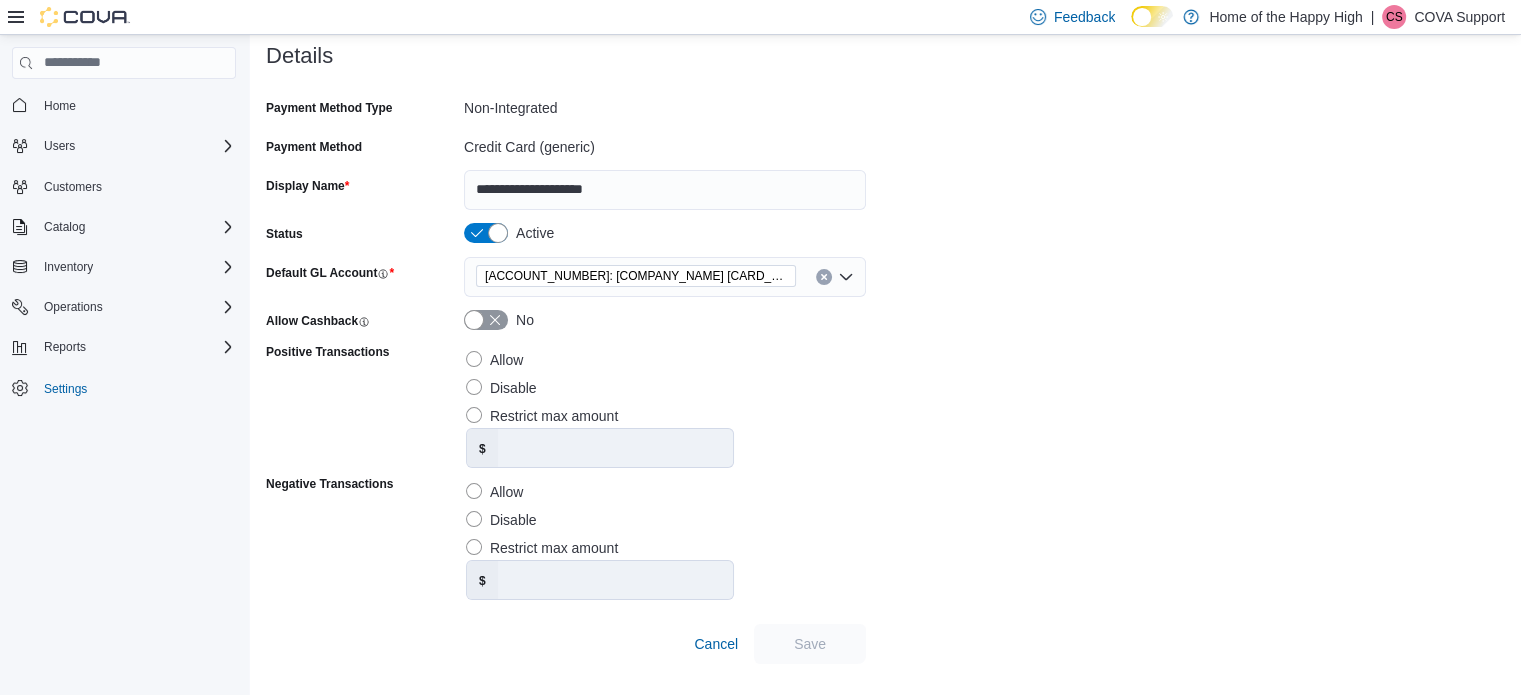 scroll, scrollTop: 0, scrollLeft: 0, axis: both 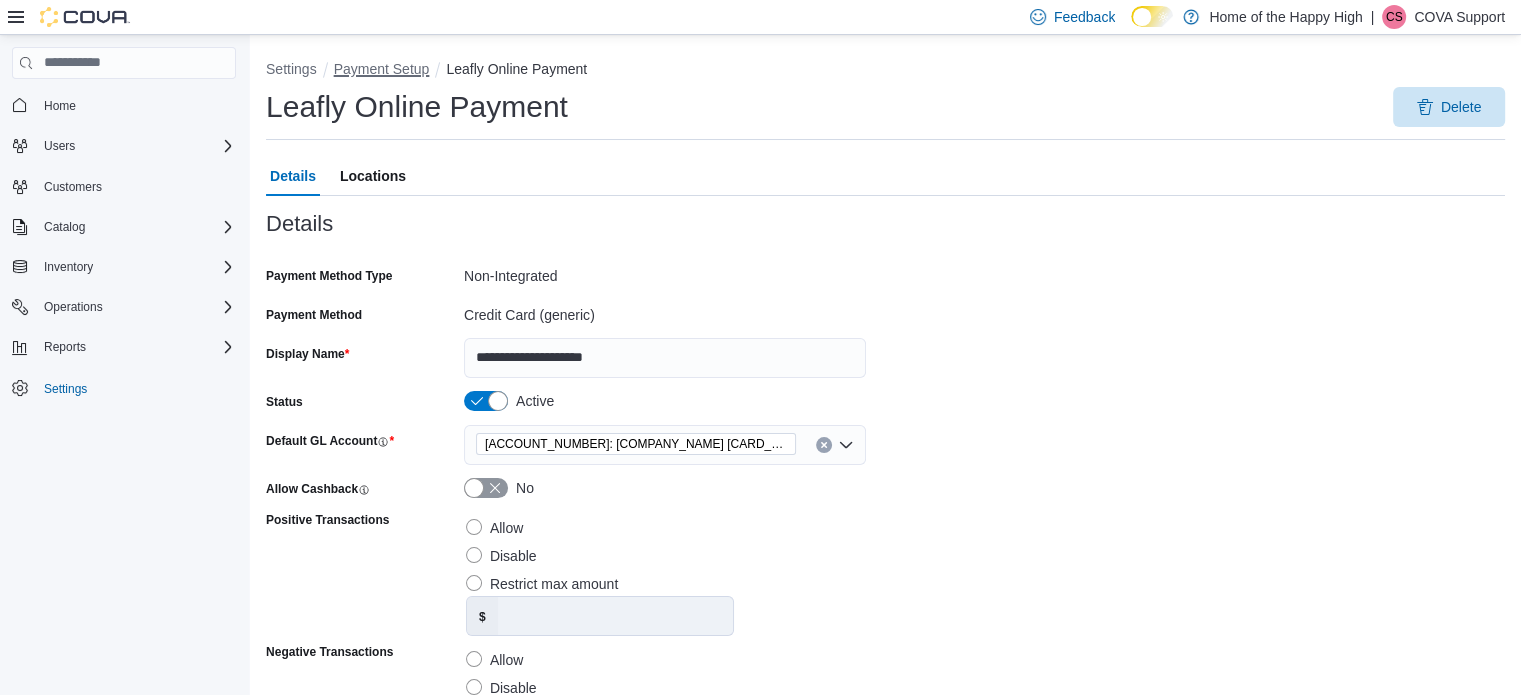 click on "Payment Setup" at bounding box center [382, 69] 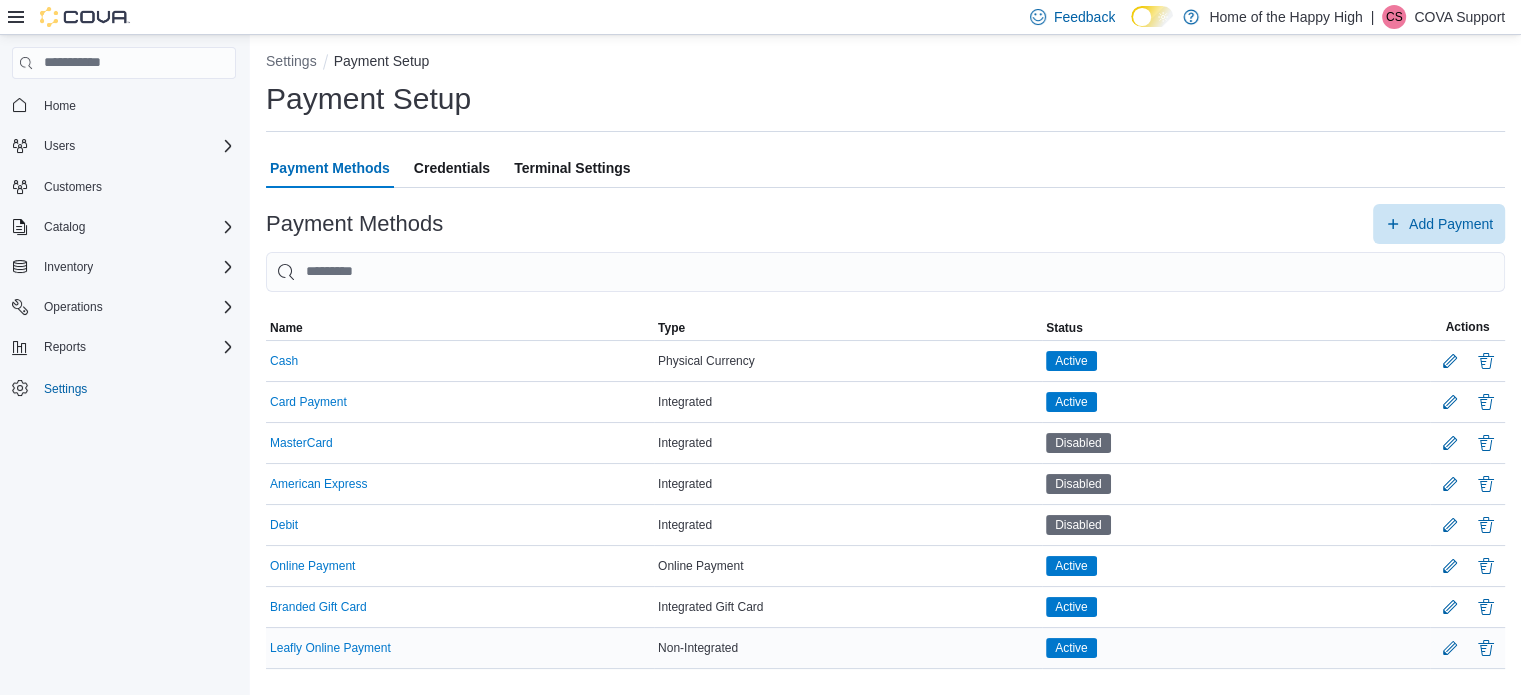scroll, scrollTop: 11, scrollLeft: 0, axis: vertical 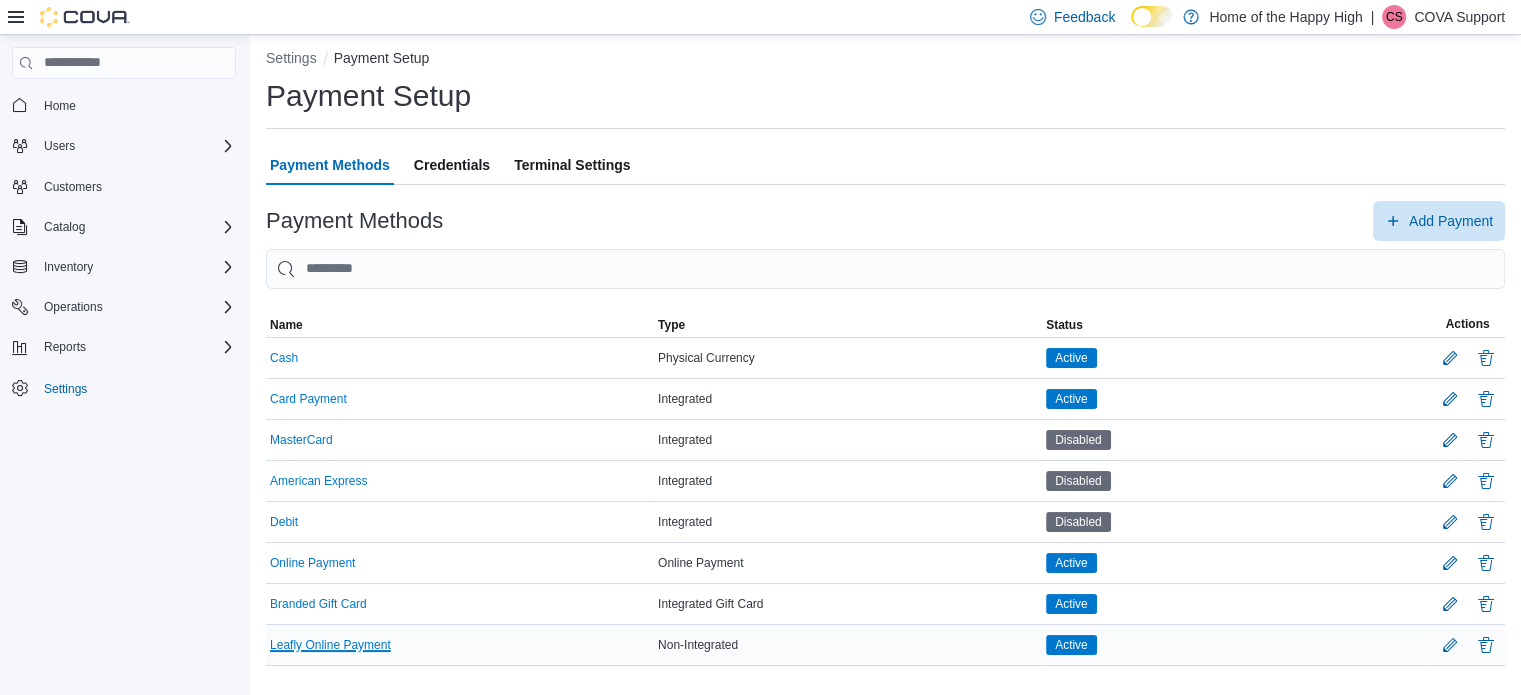click on "Leafly Online Payment" at bounding box center (330, 645) 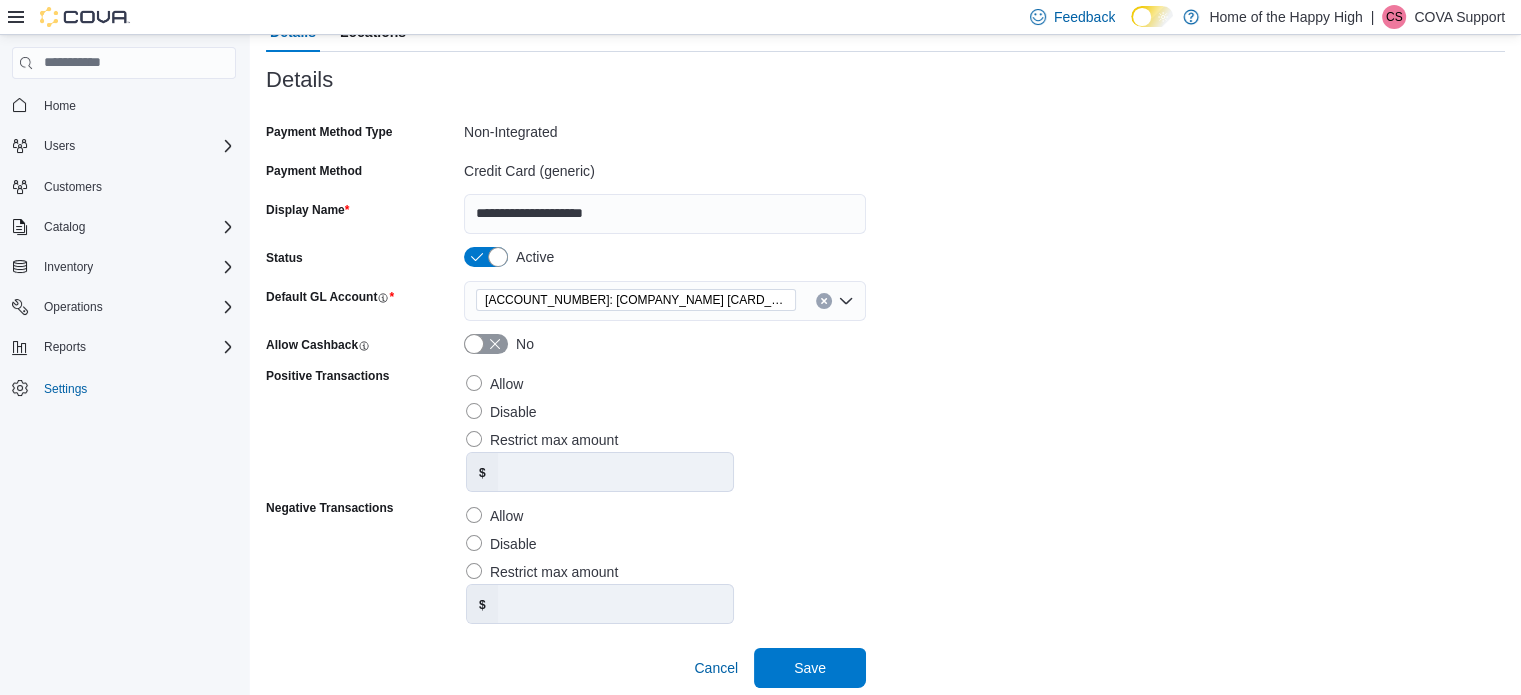 scroll, scrollTop: 168, scrollLeft: 0, axis: vertical 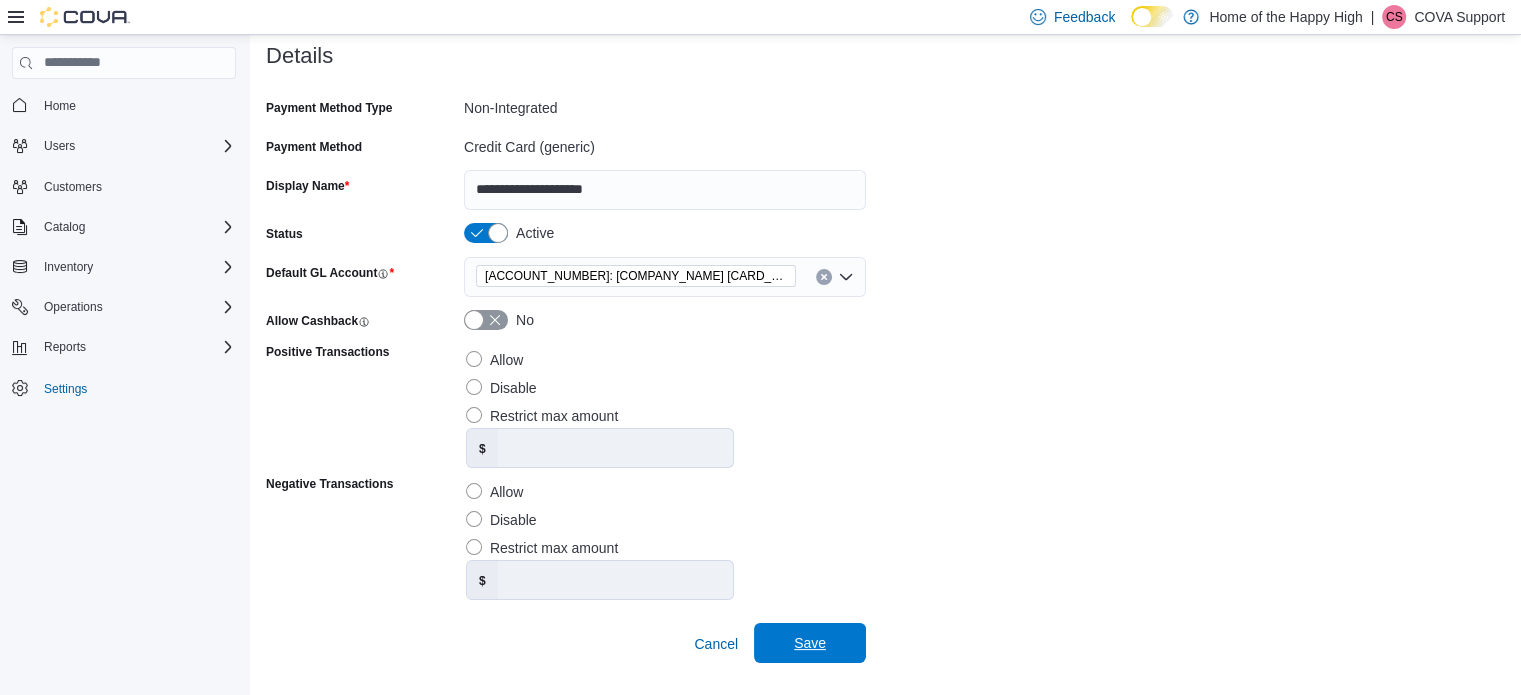 click on "Save" at bounding box center [810, 643] 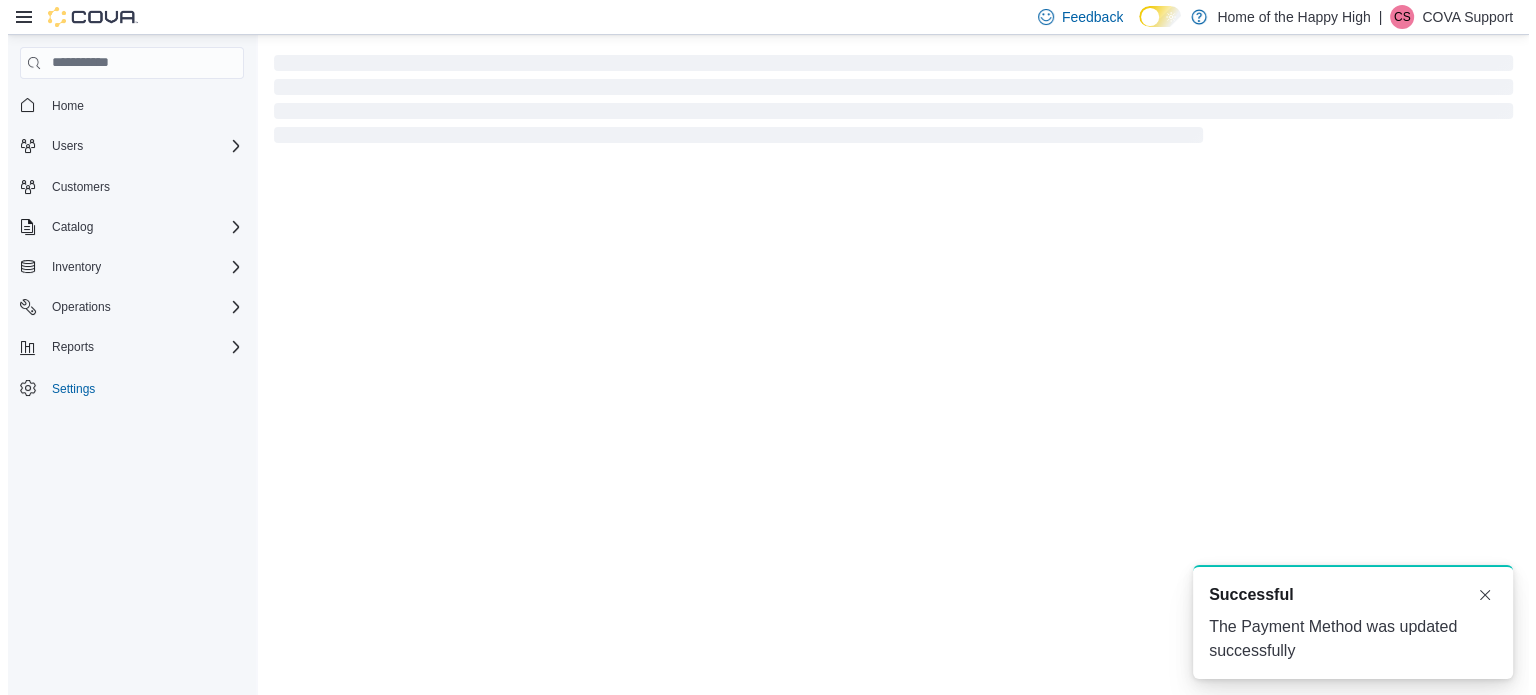 scroll, scrollTop: 0, scrollLeft: 0, axis: both 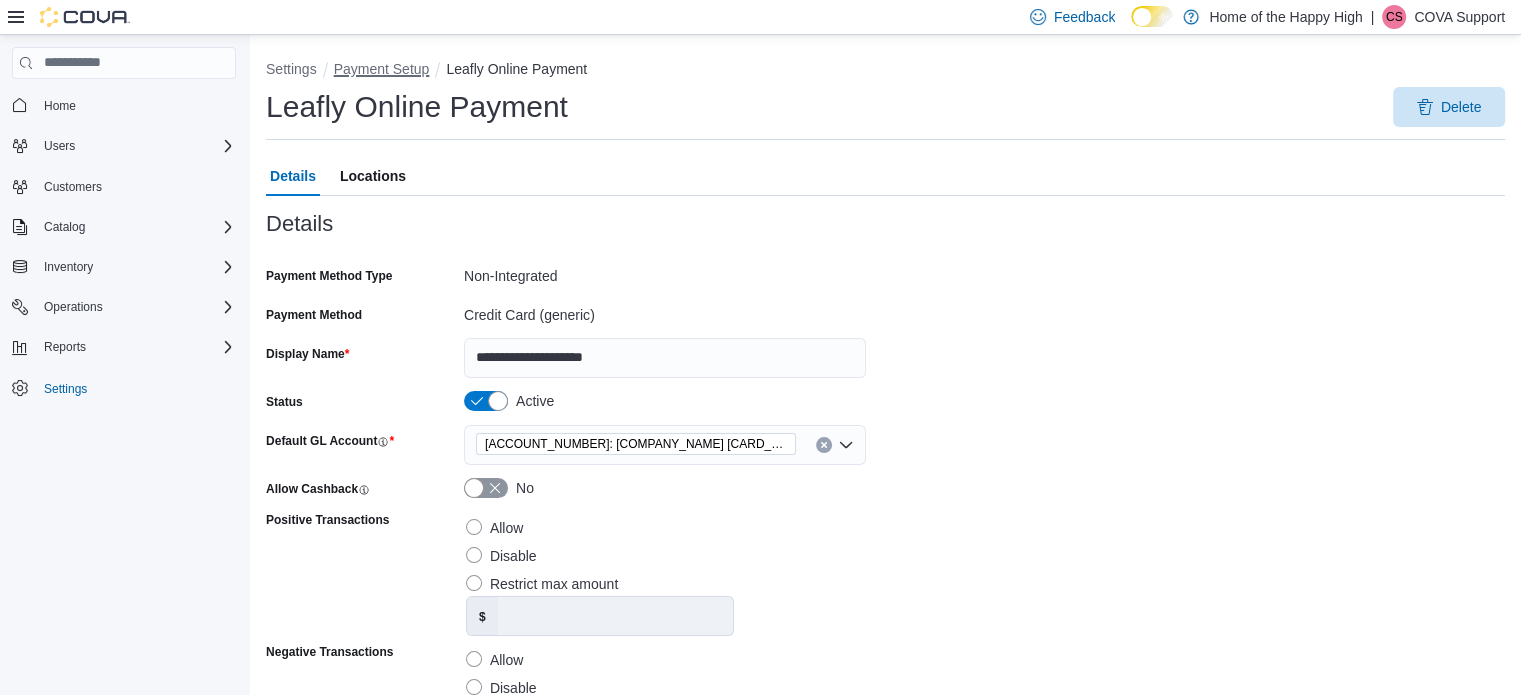 click on "Payment Setup" at bounding box center [382, 69] 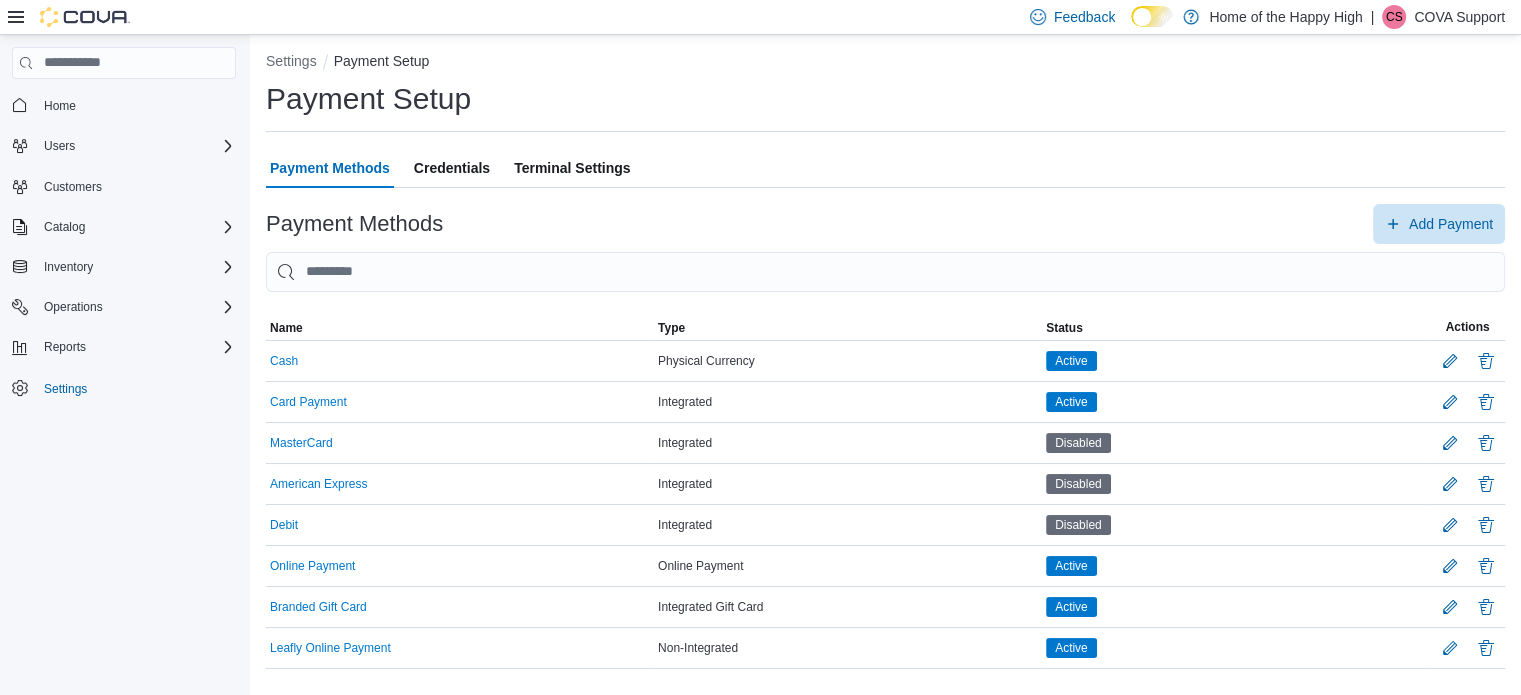 scroll, scrollTop: 11, scrollLeft: 0, axis: vertical 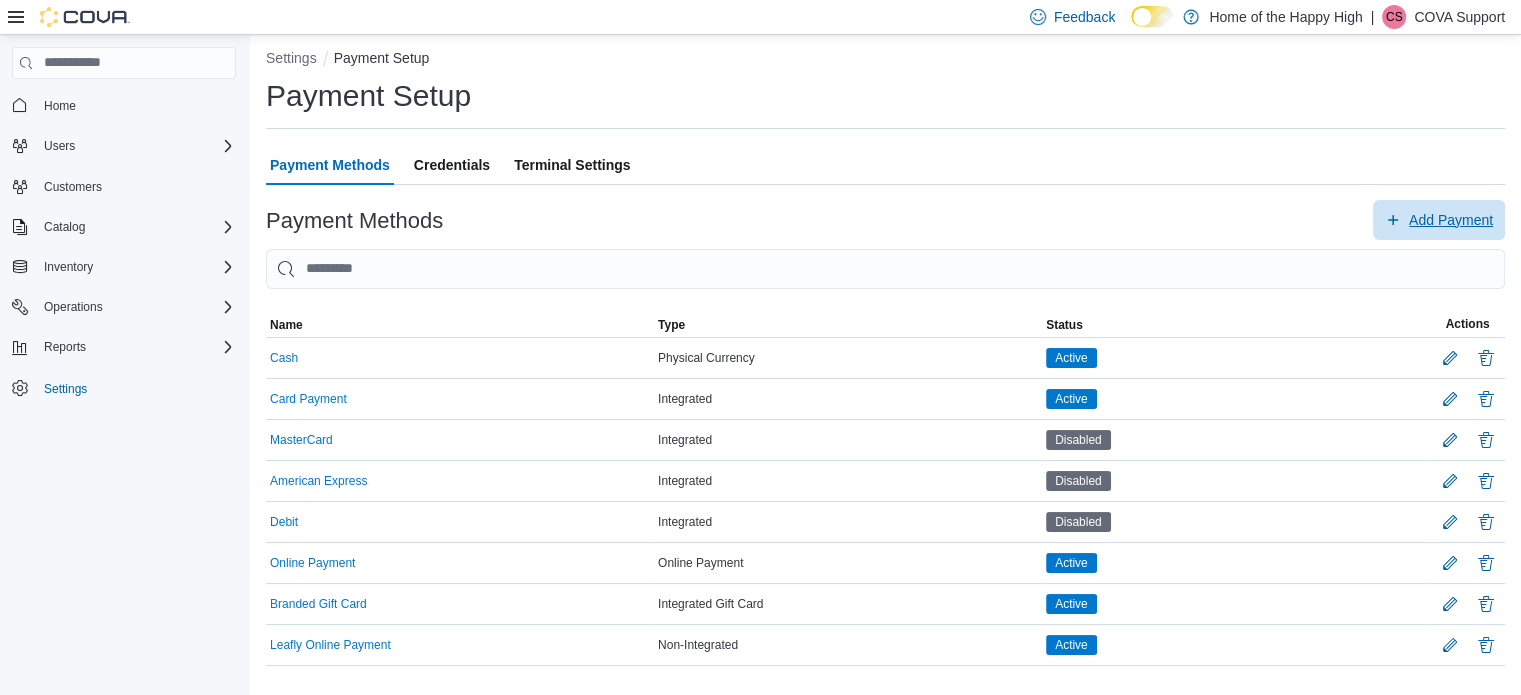 click on "Add Payment" at bounding box center [1451, 220] 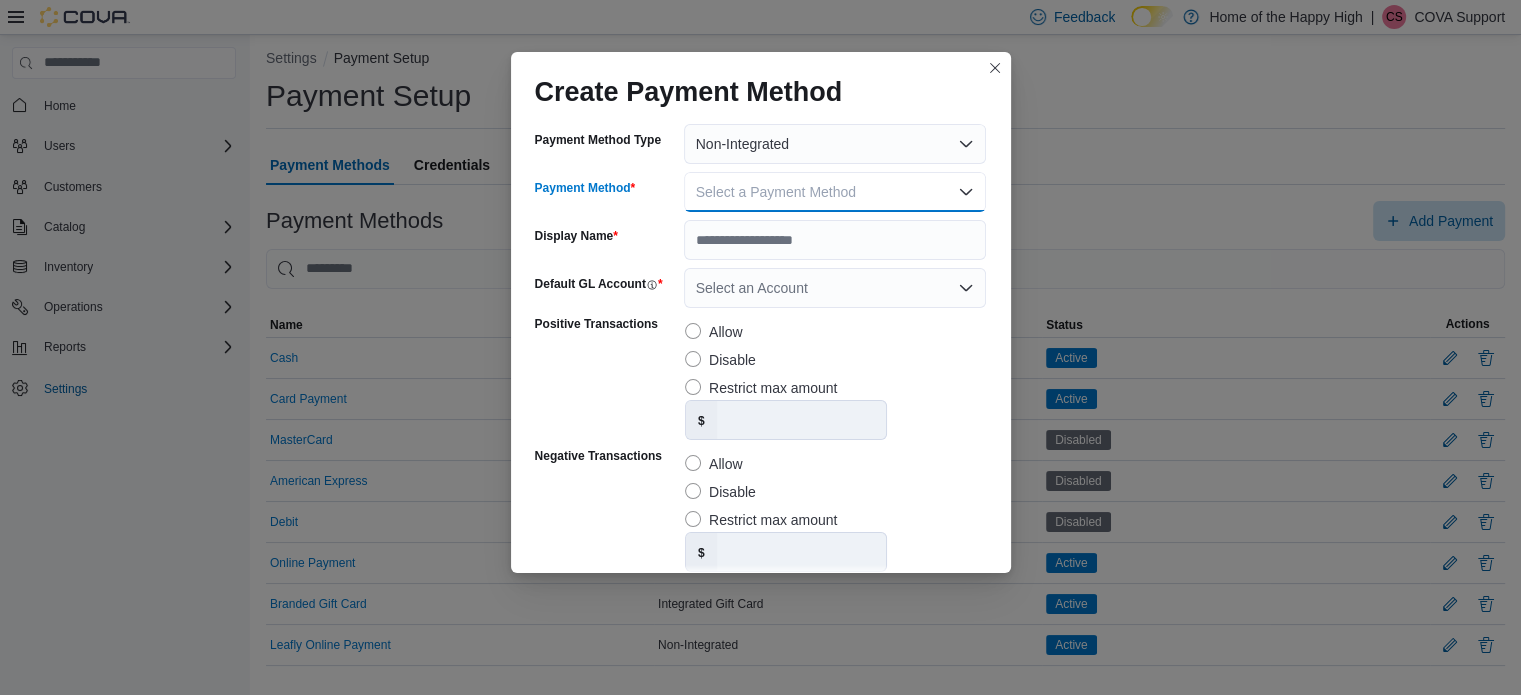 click on "Select a Payment Method" at bounding box center [776, 192] 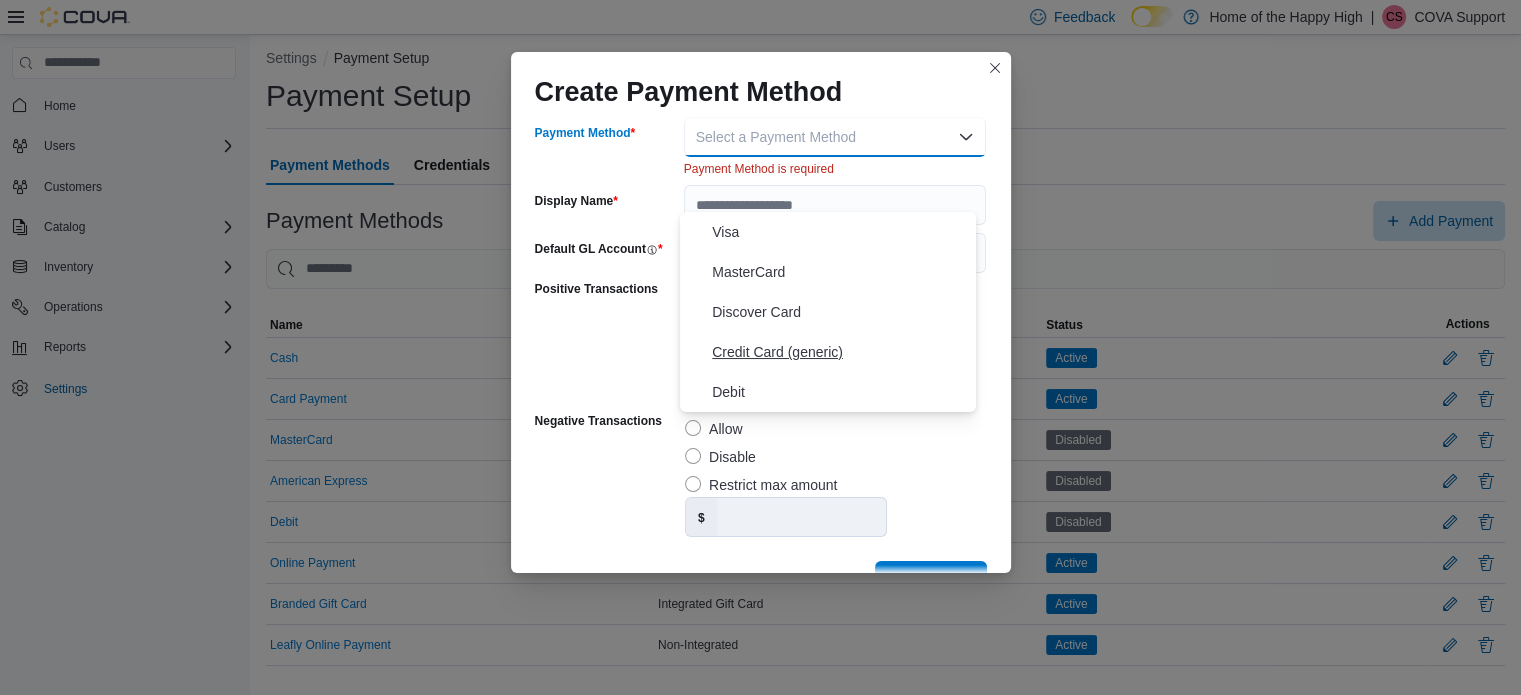 scroll, scrollTop: 106, scrollLeft: 0, axis: vertical 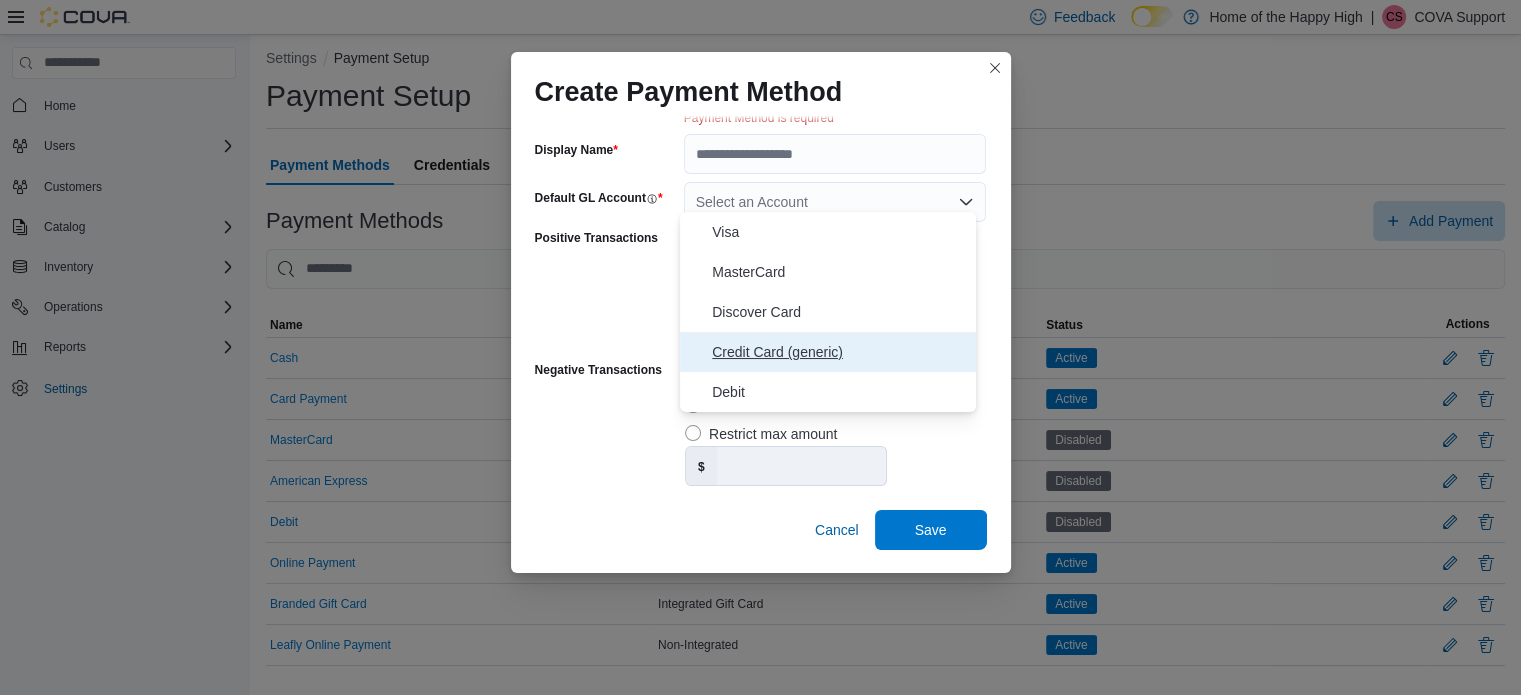 click on "Credit Card (generic)" at bounding box center (840, 352) 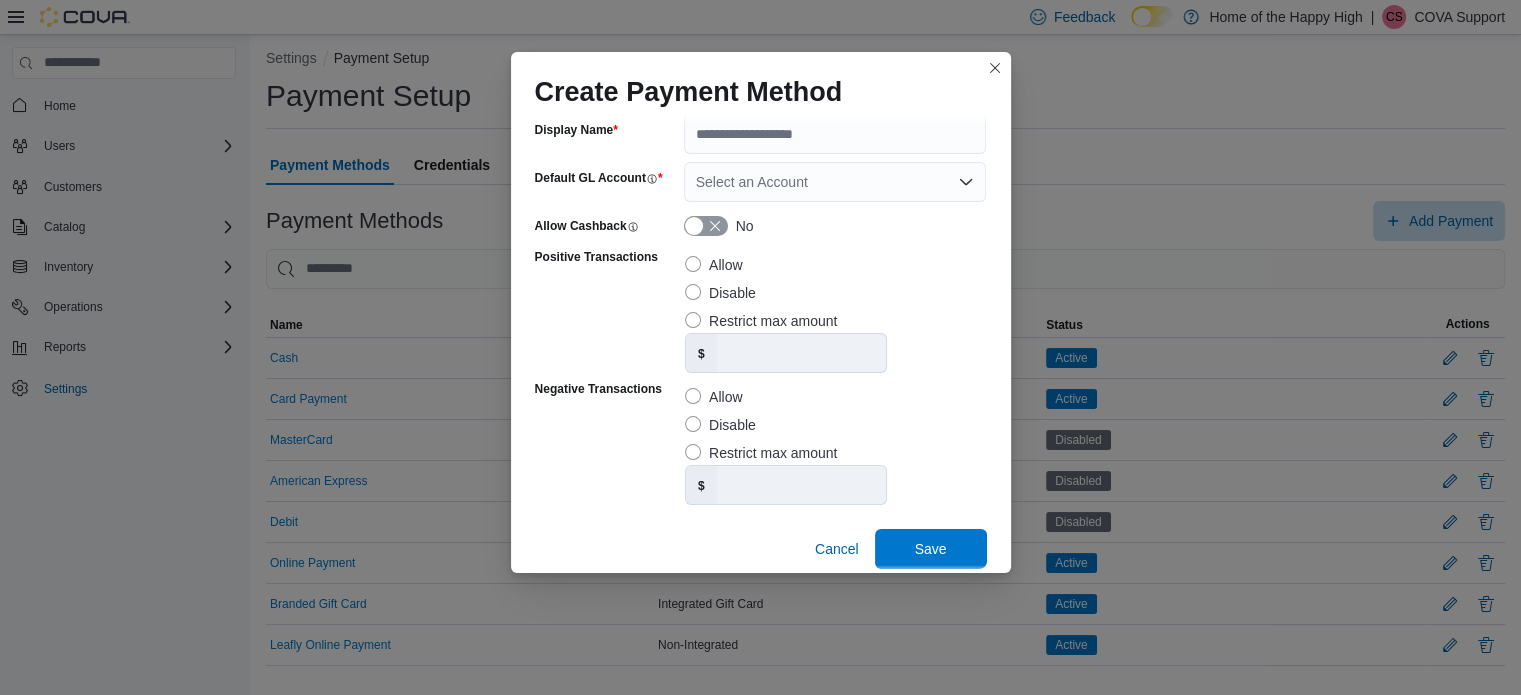 scroll, scrollTop: 0, scrollLeft: 0, axis: both 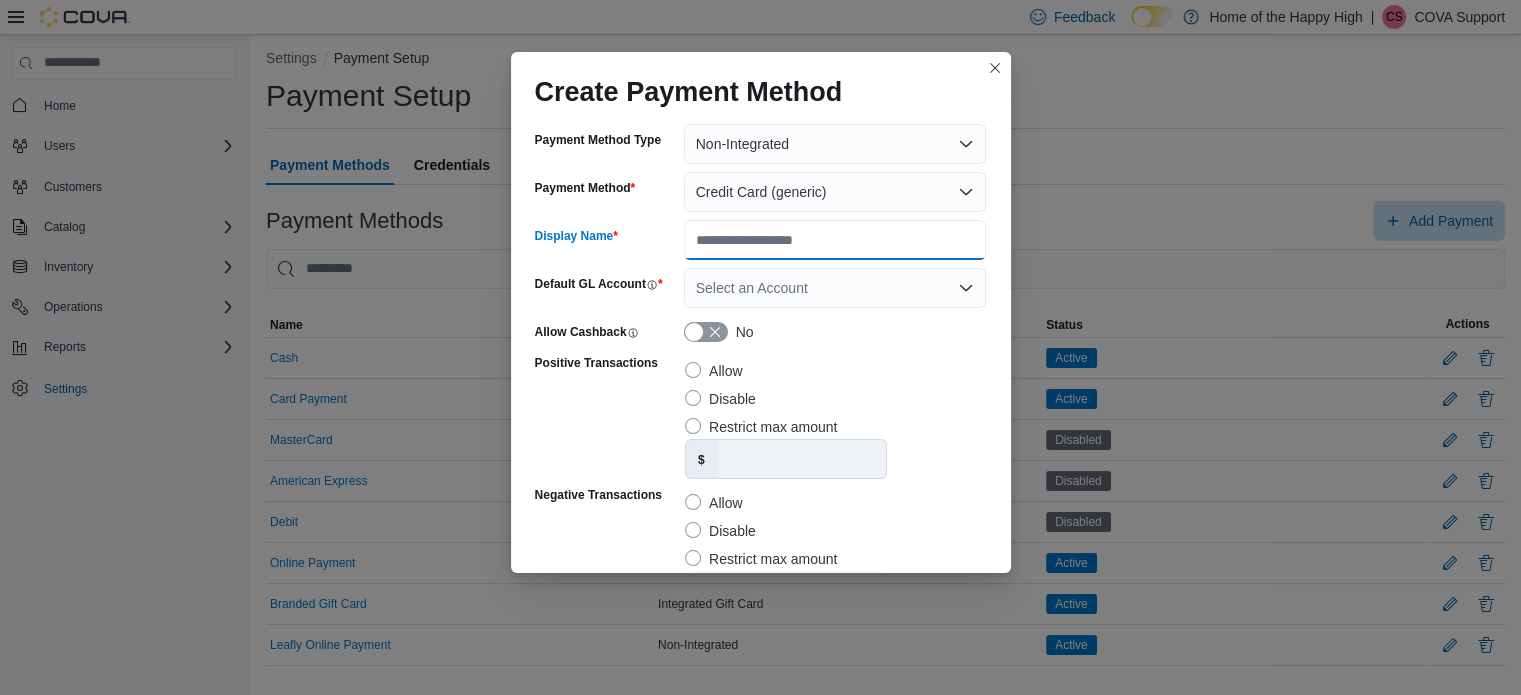 click on "Display Name" at bounding box center [835, 240] 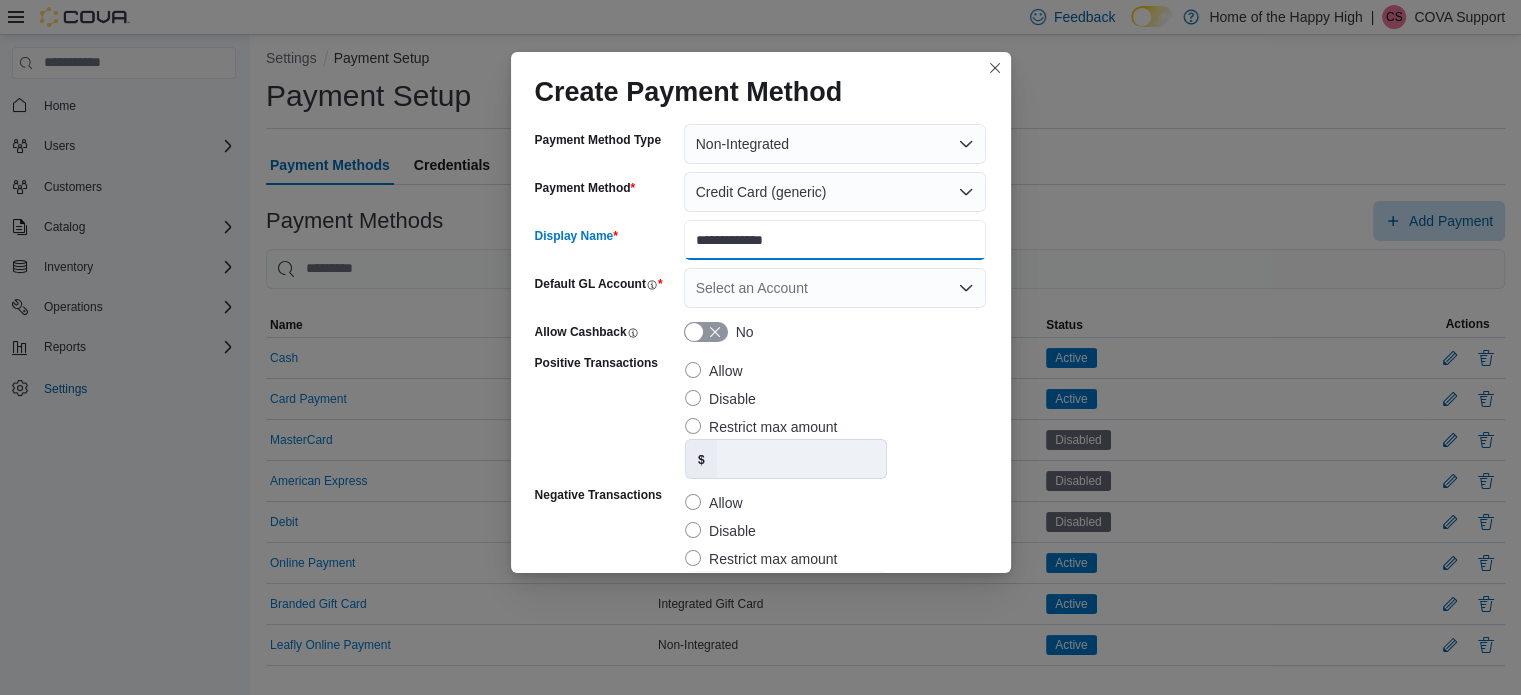 click on "**********" at bounding box center [835, 240] 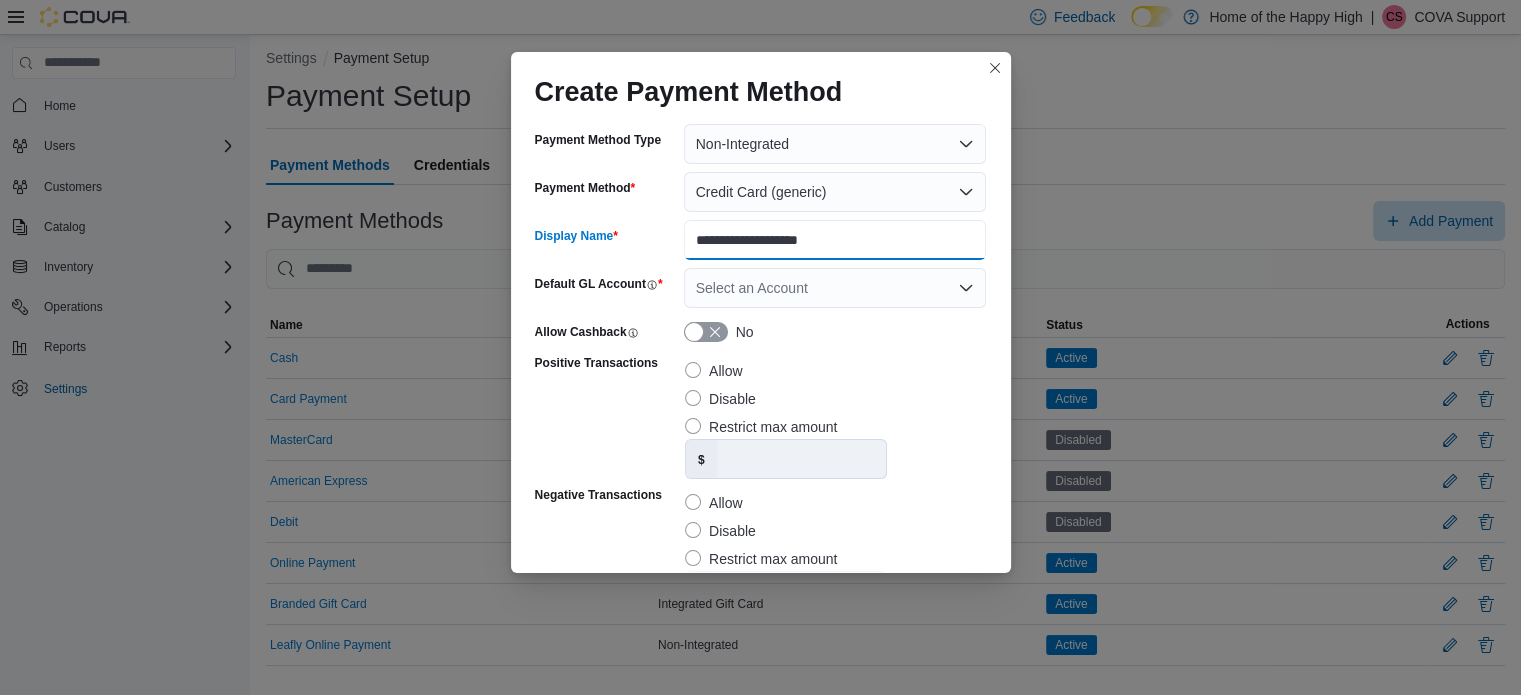 type on "**********" 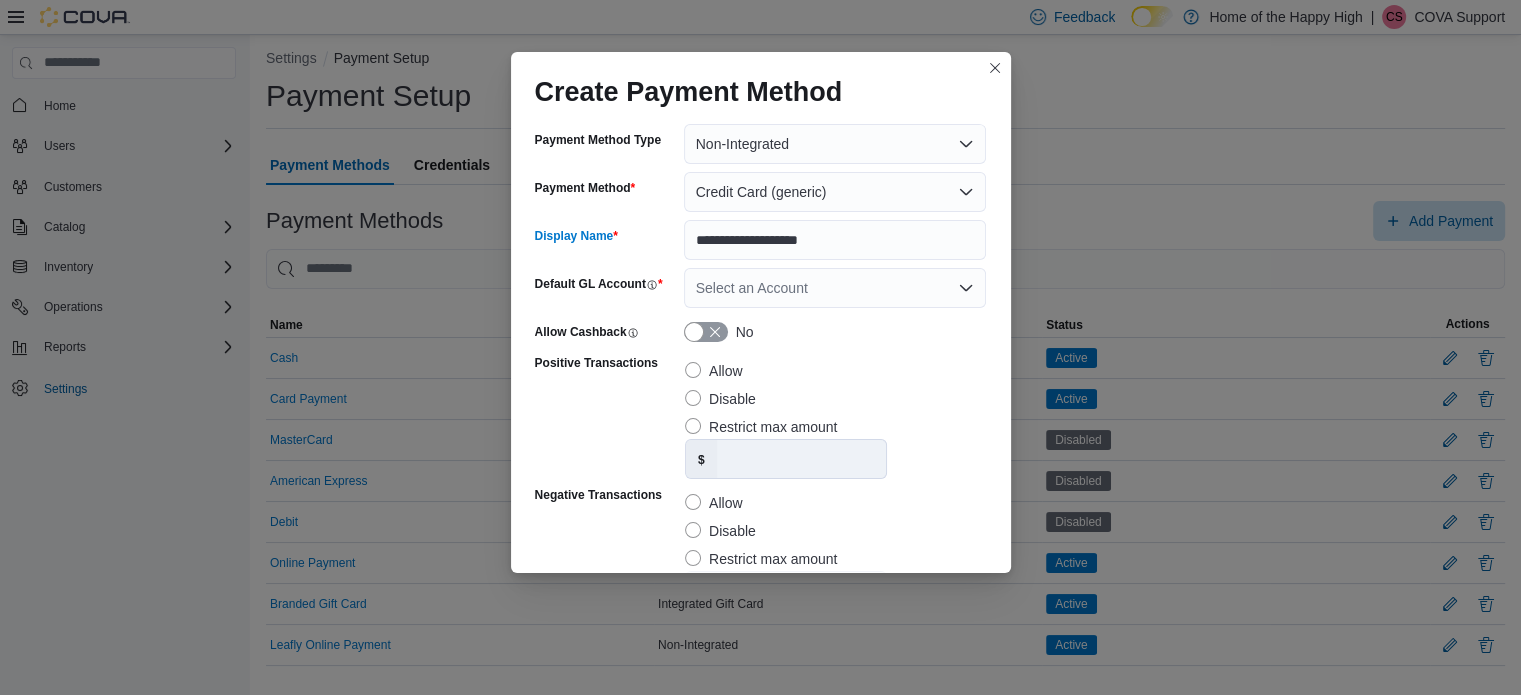 click on "Select an Account" at bounding box center (835, 288) 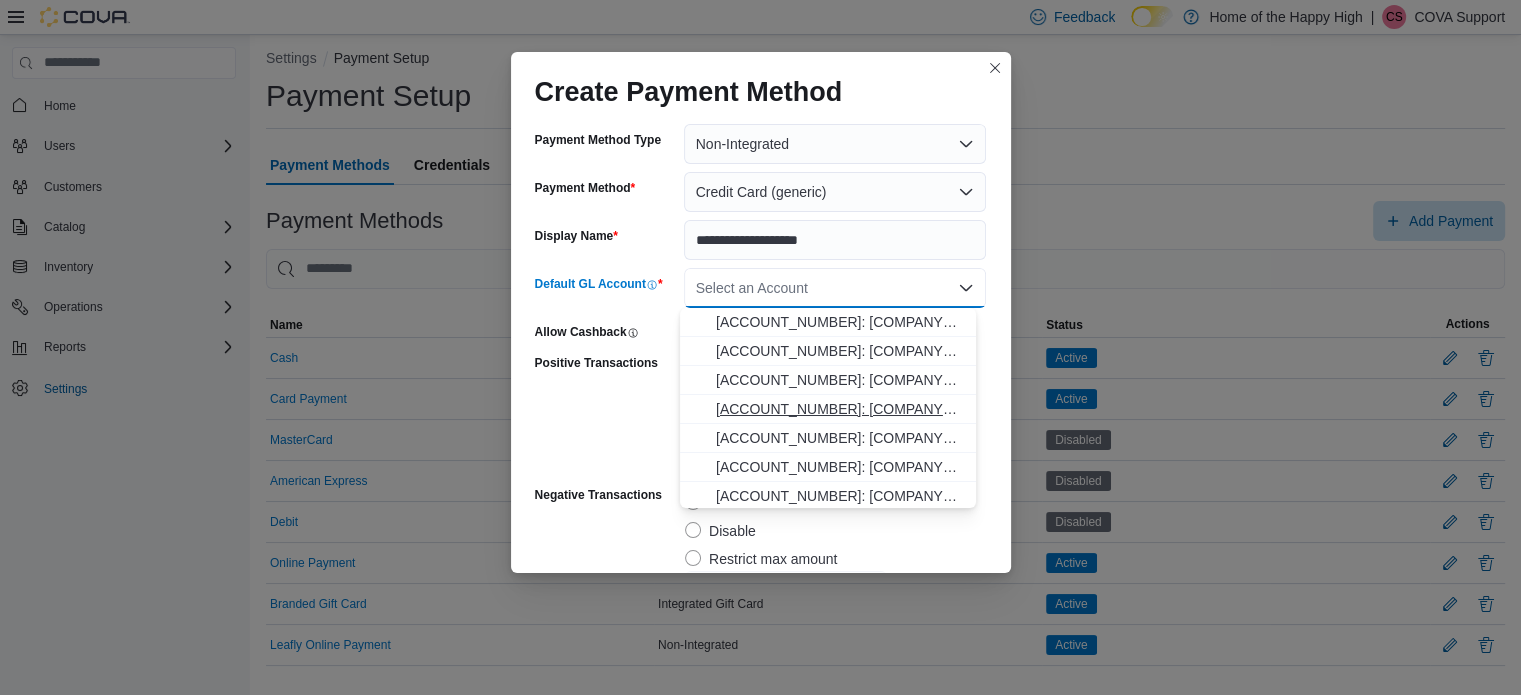 click on "[ACCOUNT_NUMBER]: [COMPANY_NAME] [CARD_TYPE]-[CARD_TYPE]" at bounding box center (840, 409) 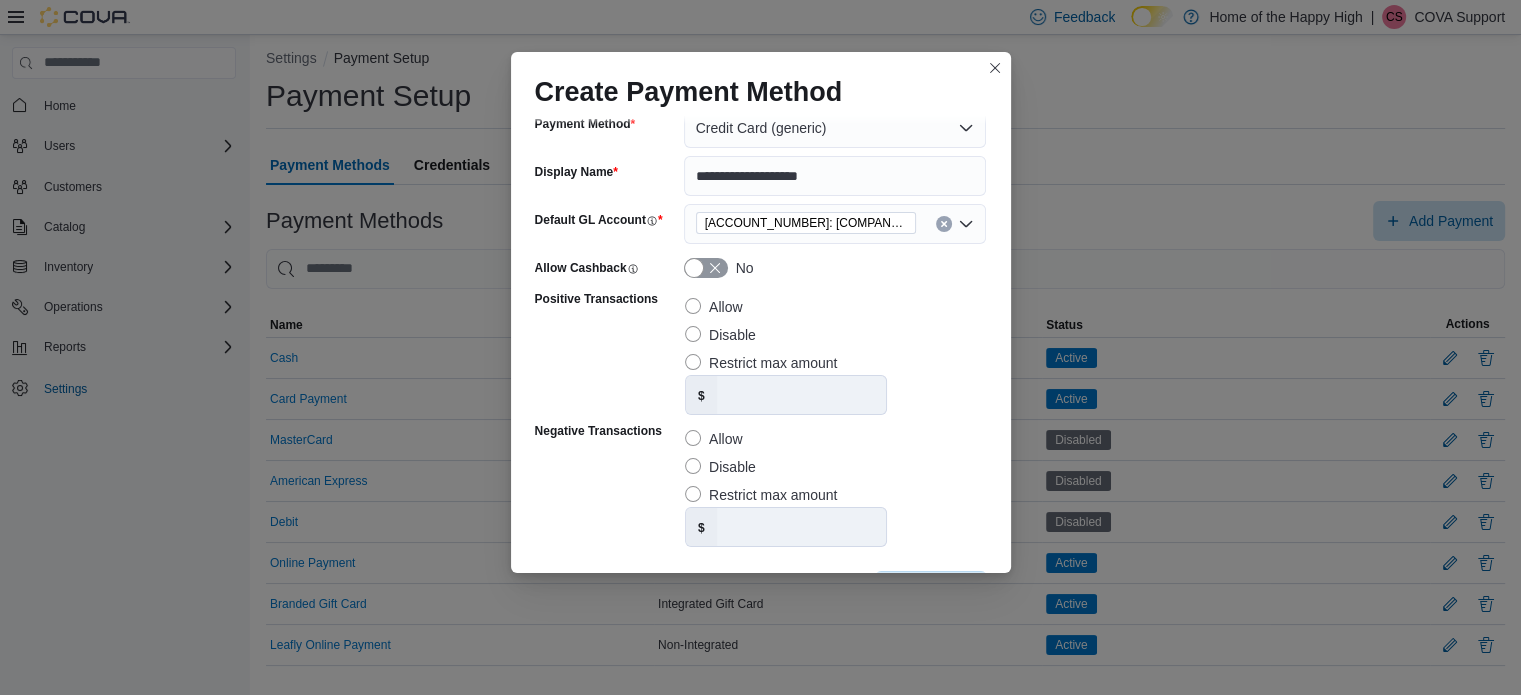 scroll, scrollTop: 125, scrollLeft: 0, axis: vertical 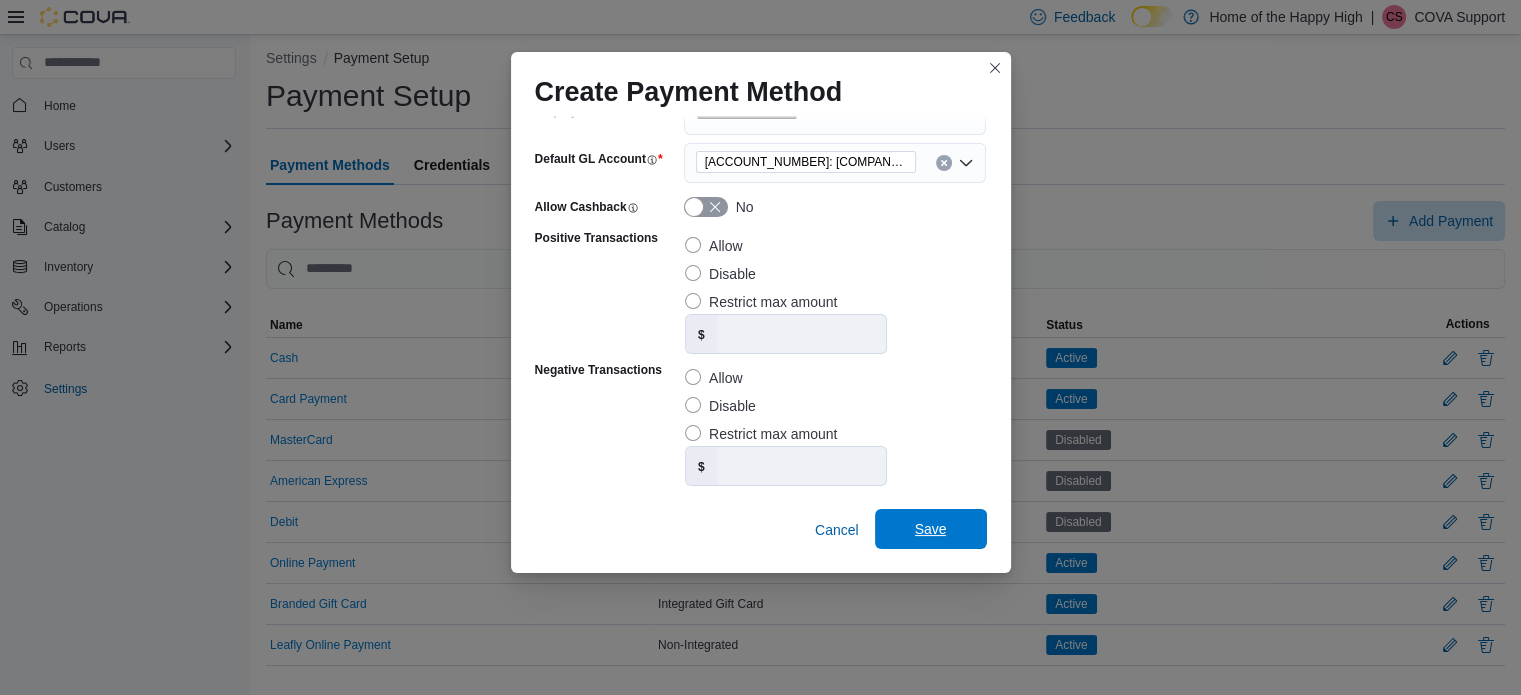 click on "Save" at bounding box center [931, 529] 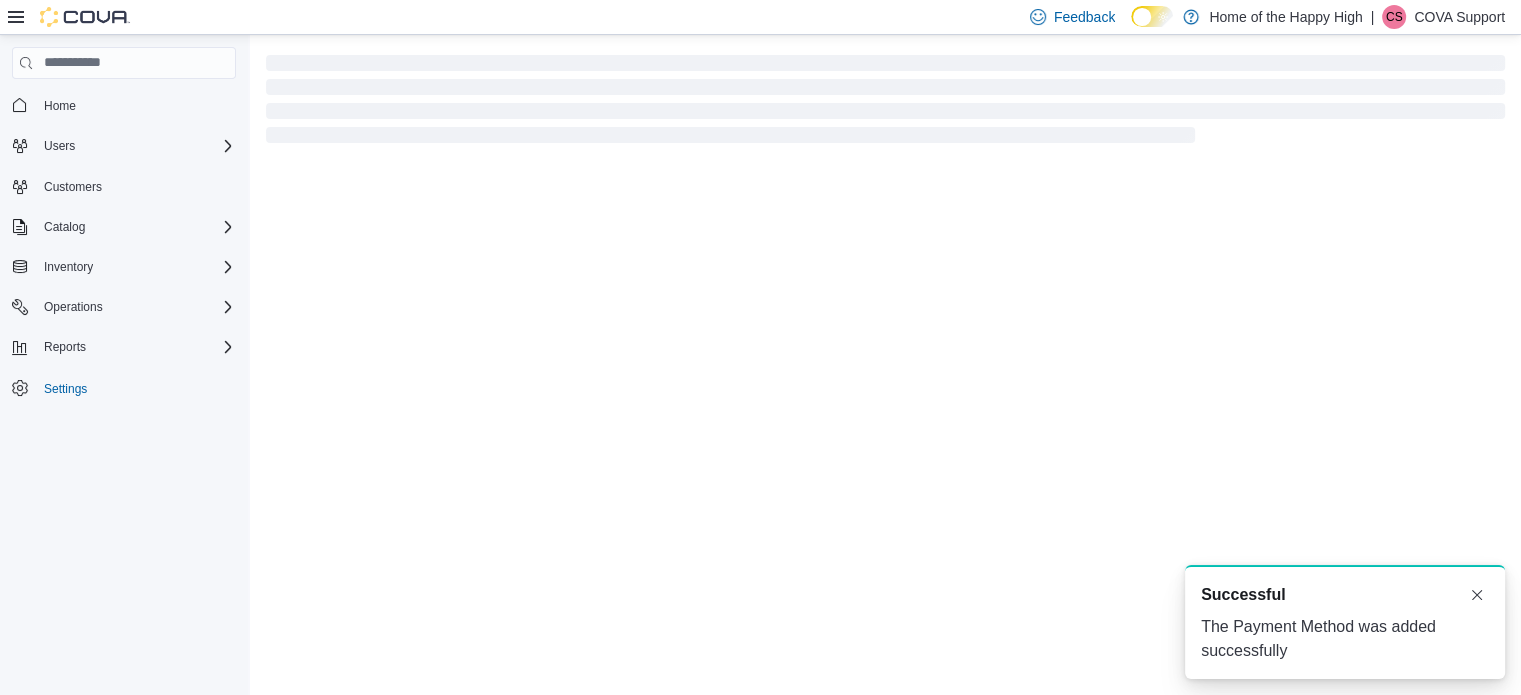scroll, scrollTop: 0, scrollLeft: 0, axis: both 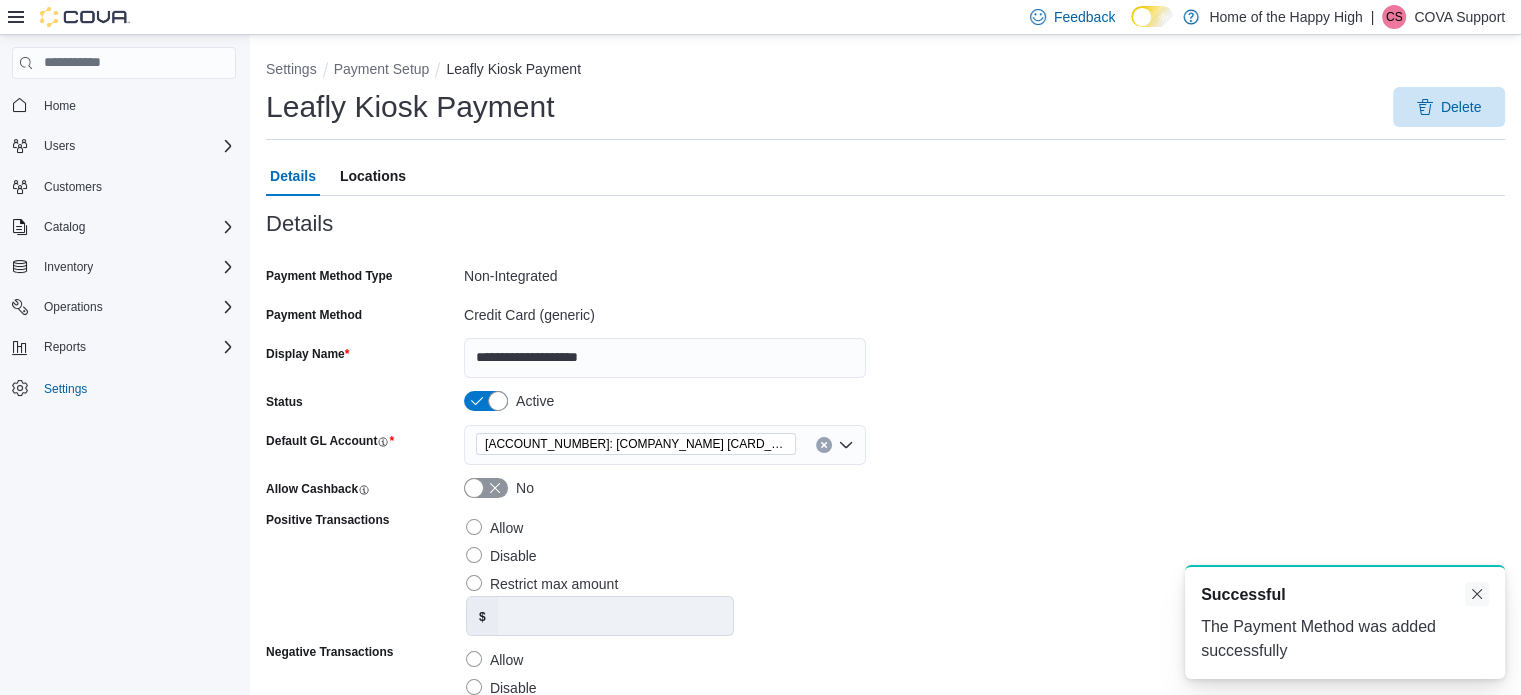click at bounding box center (1477, 594) 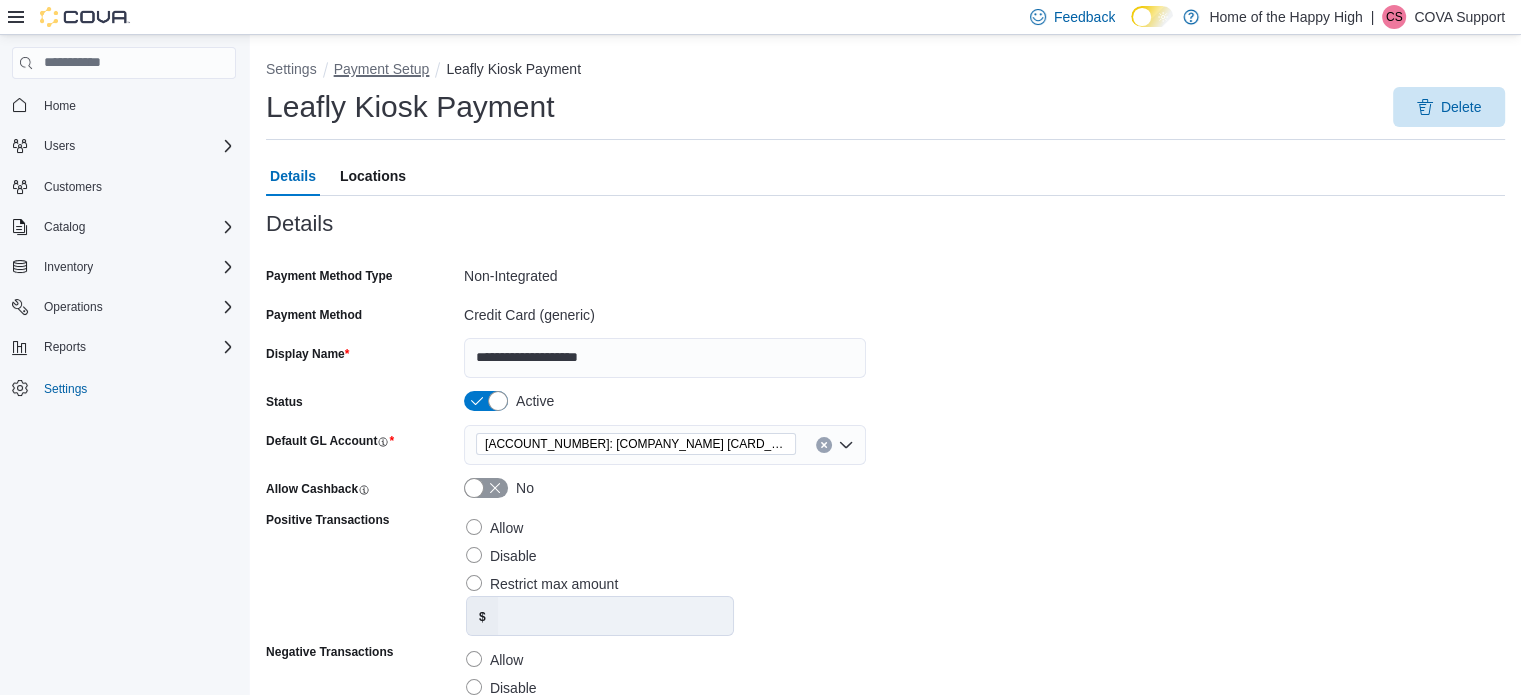click on "Payment Setup" at bounding box center (382, 69) 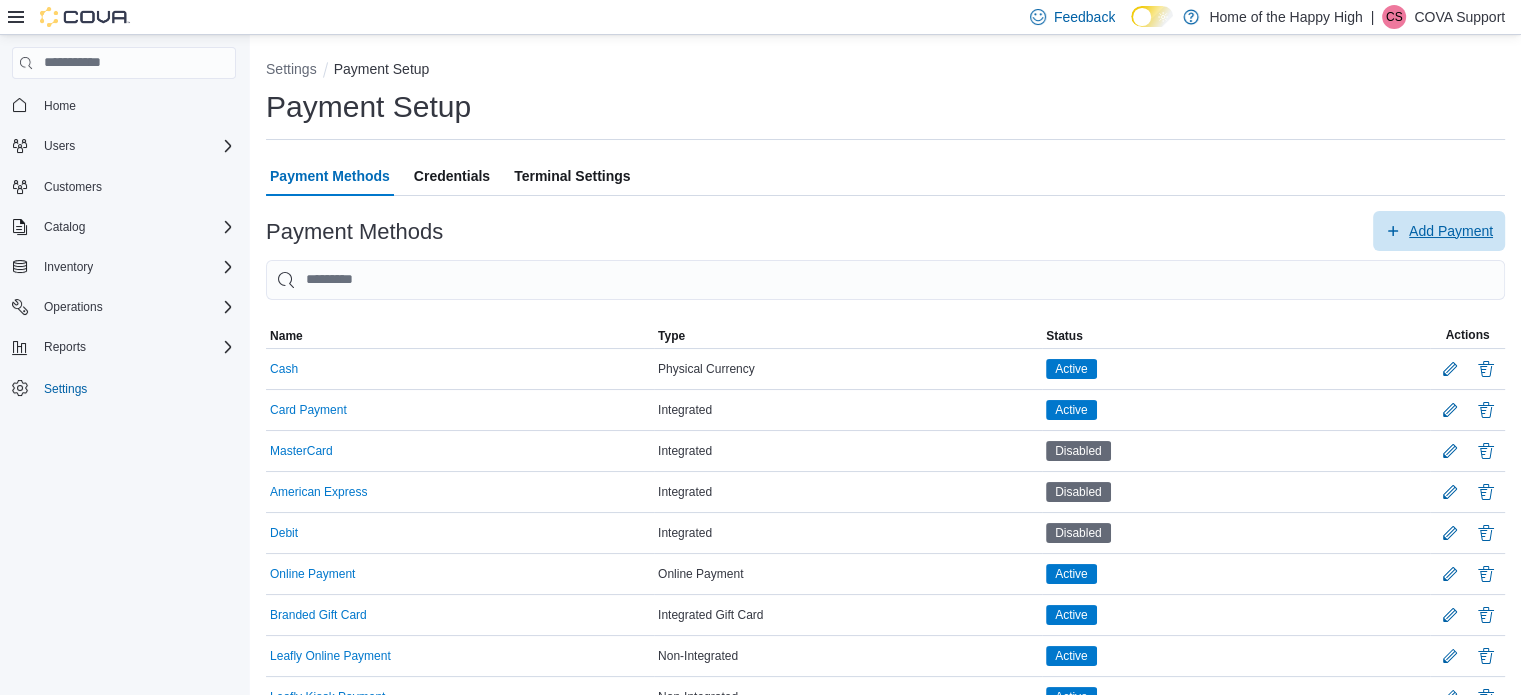 click on "Add Payment" at bounding box center (1451, 231) 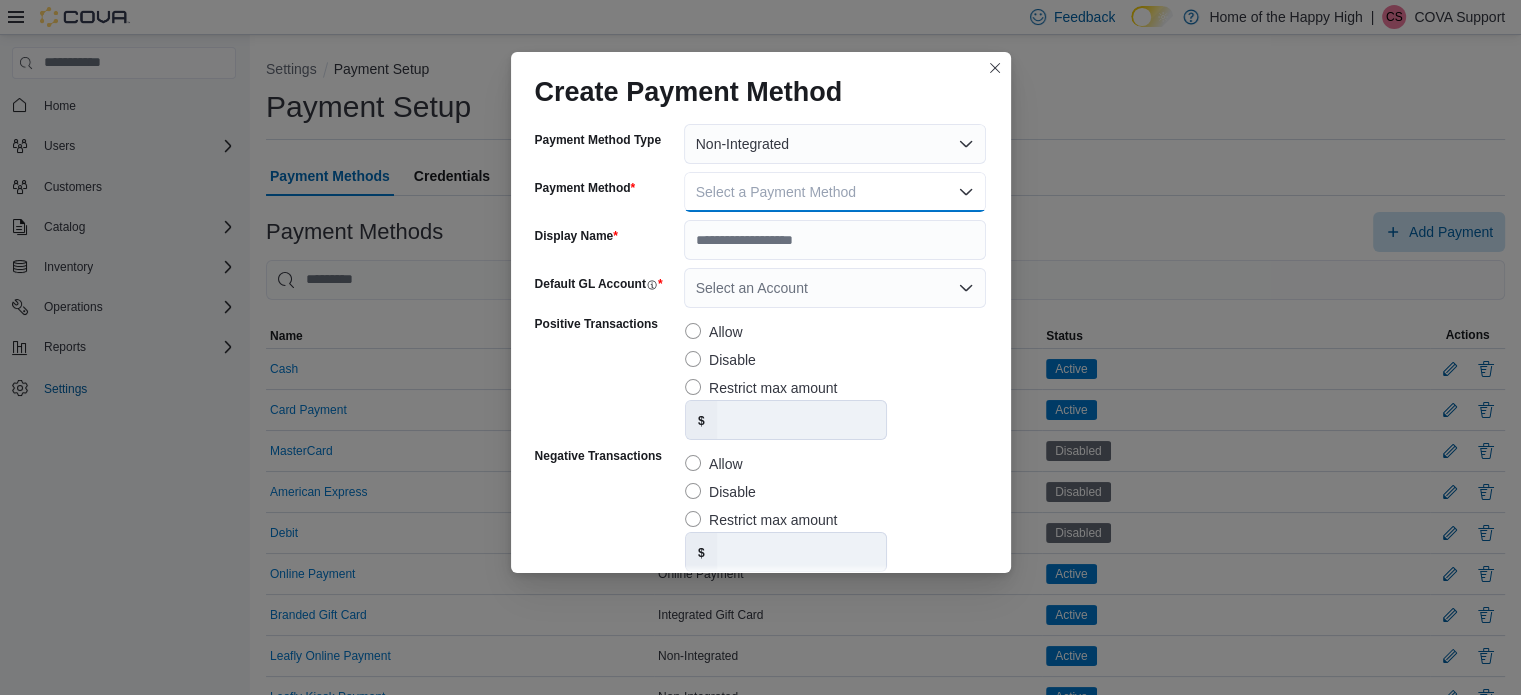 click on "Select a Payment Method" at bounding box center [776, 192] 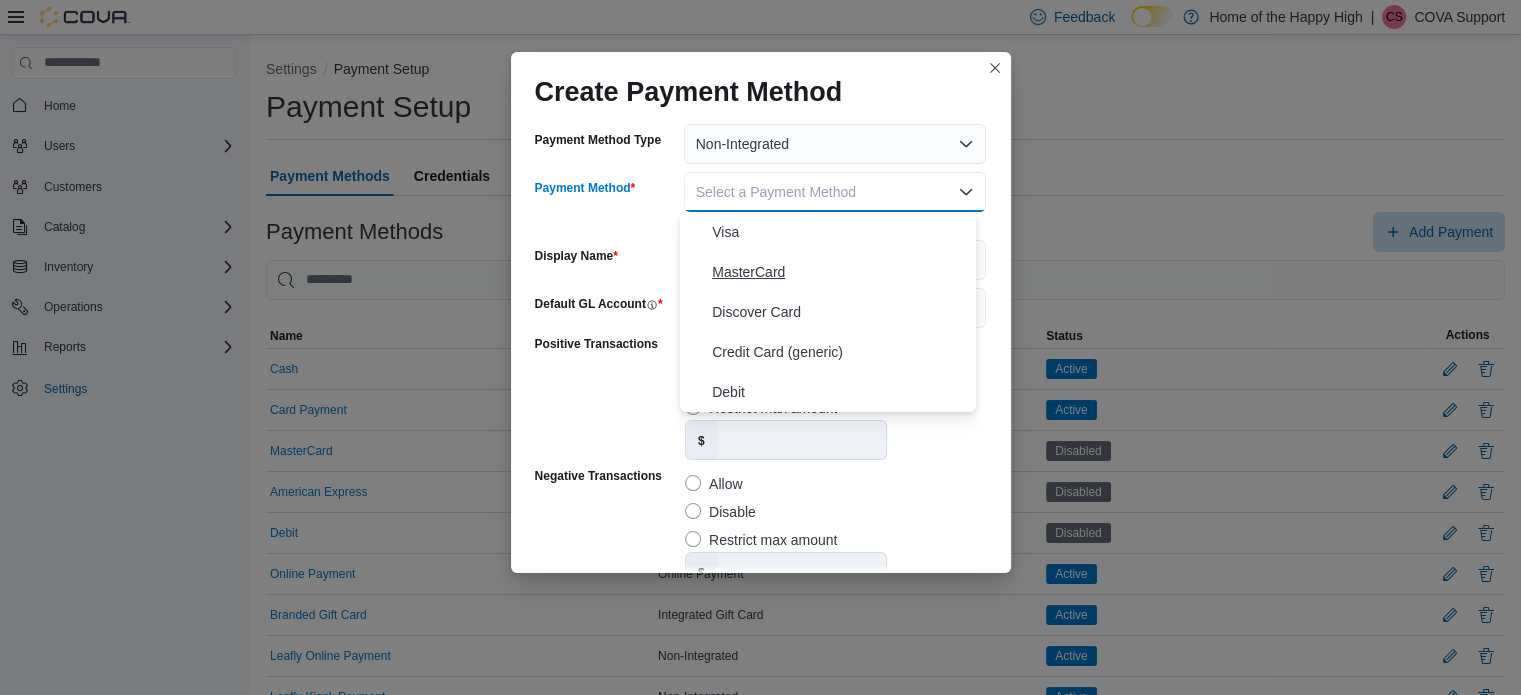 scroll, scrollTop: 106, scrollLeft: 0, axis: vertical 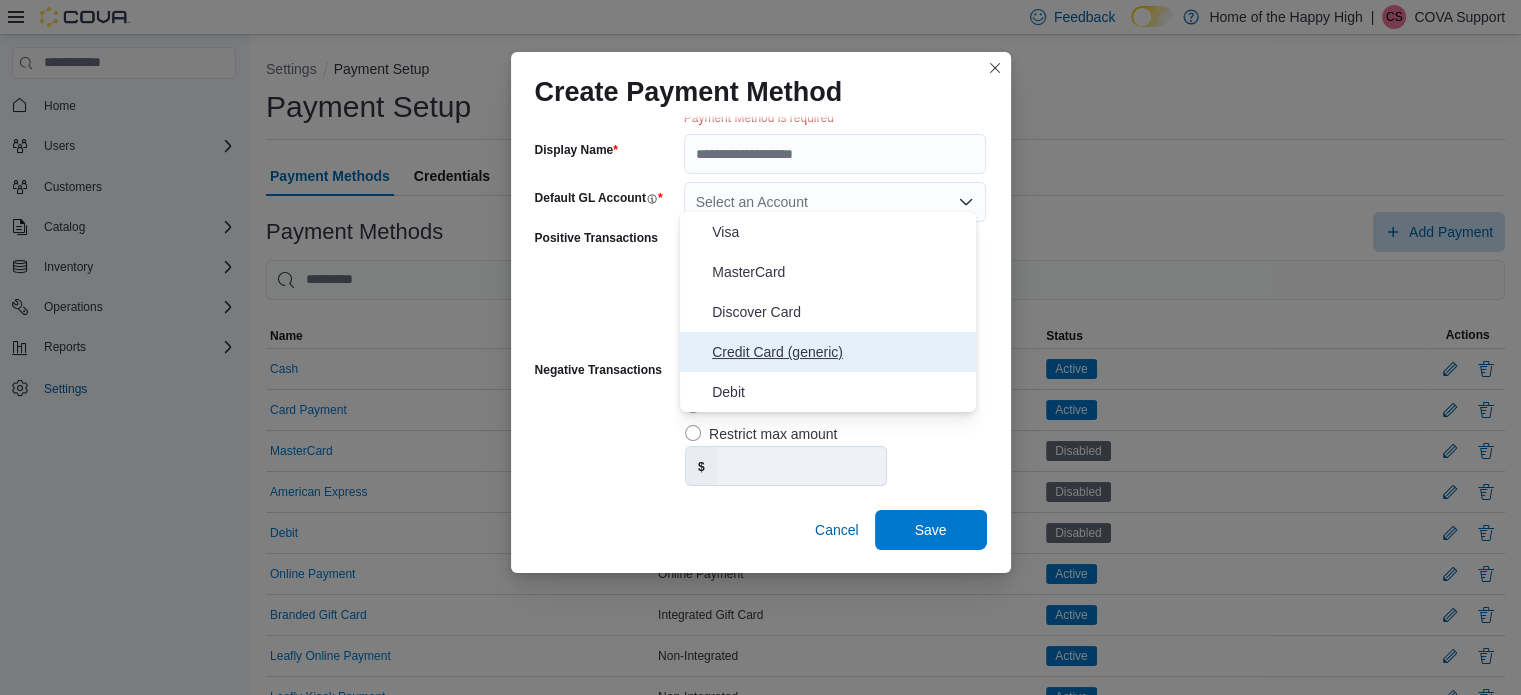 click on "Credit Card (generic)" at bounding box center (840, 352) 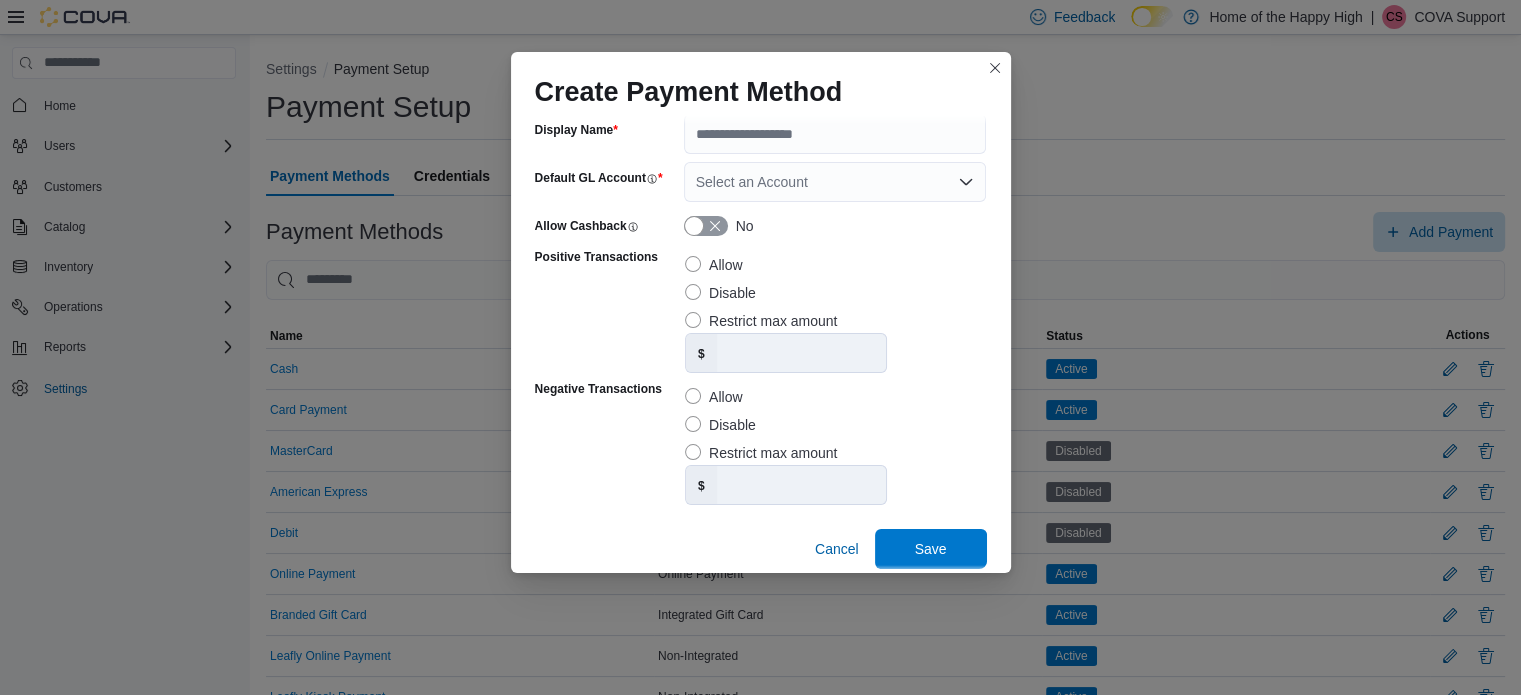 scroll, scrollTop: 0, scrollLeft: 0, axis: both 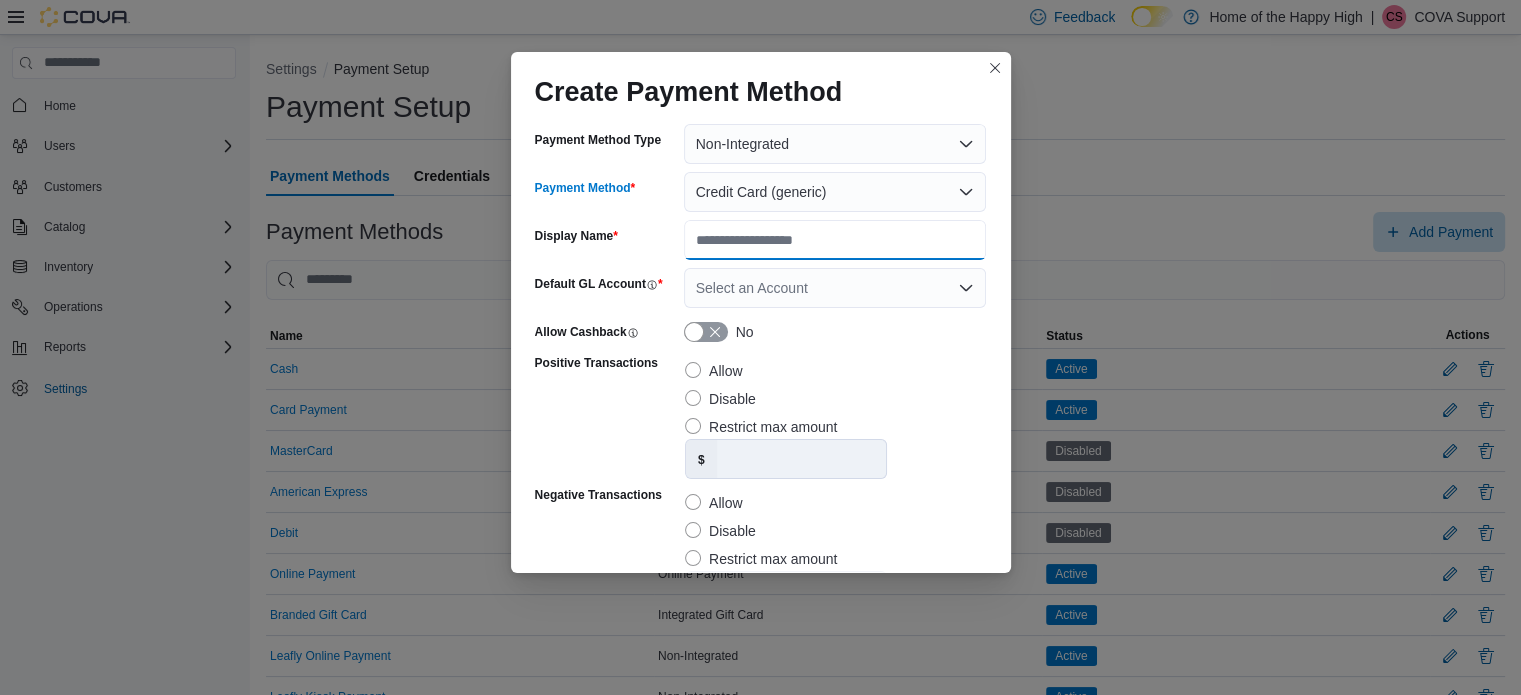 click on "Display Name" at bounding box center (835, 240) 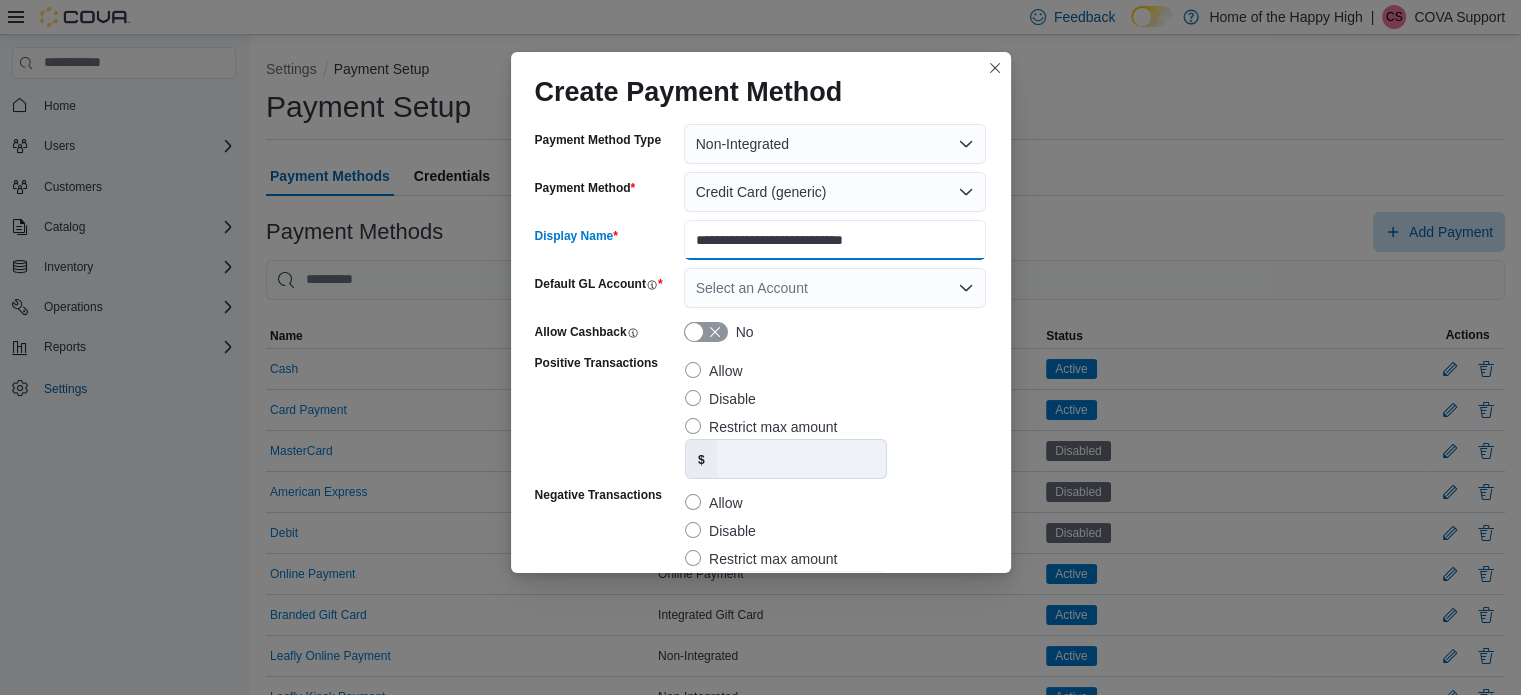 type on "**********" 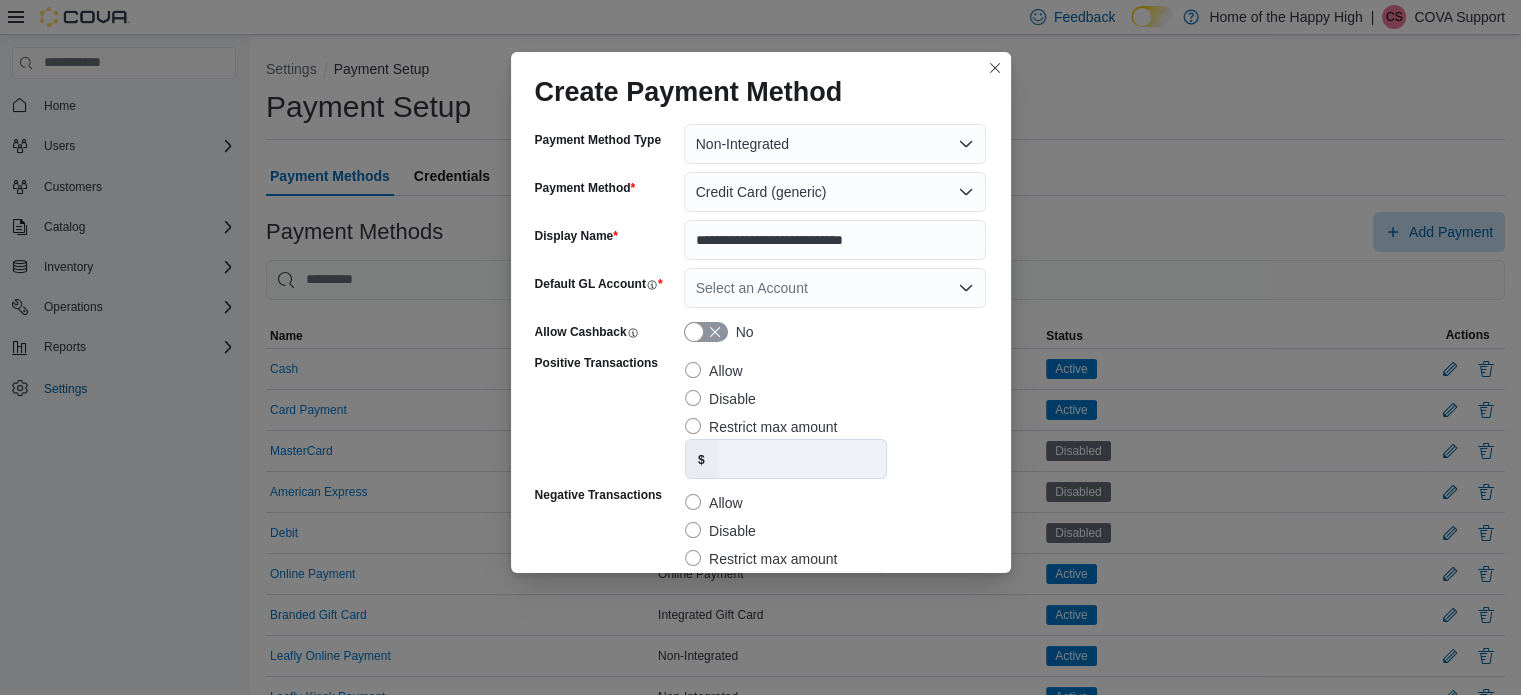 click on "Select an Account" at bounding box center [835, 288] 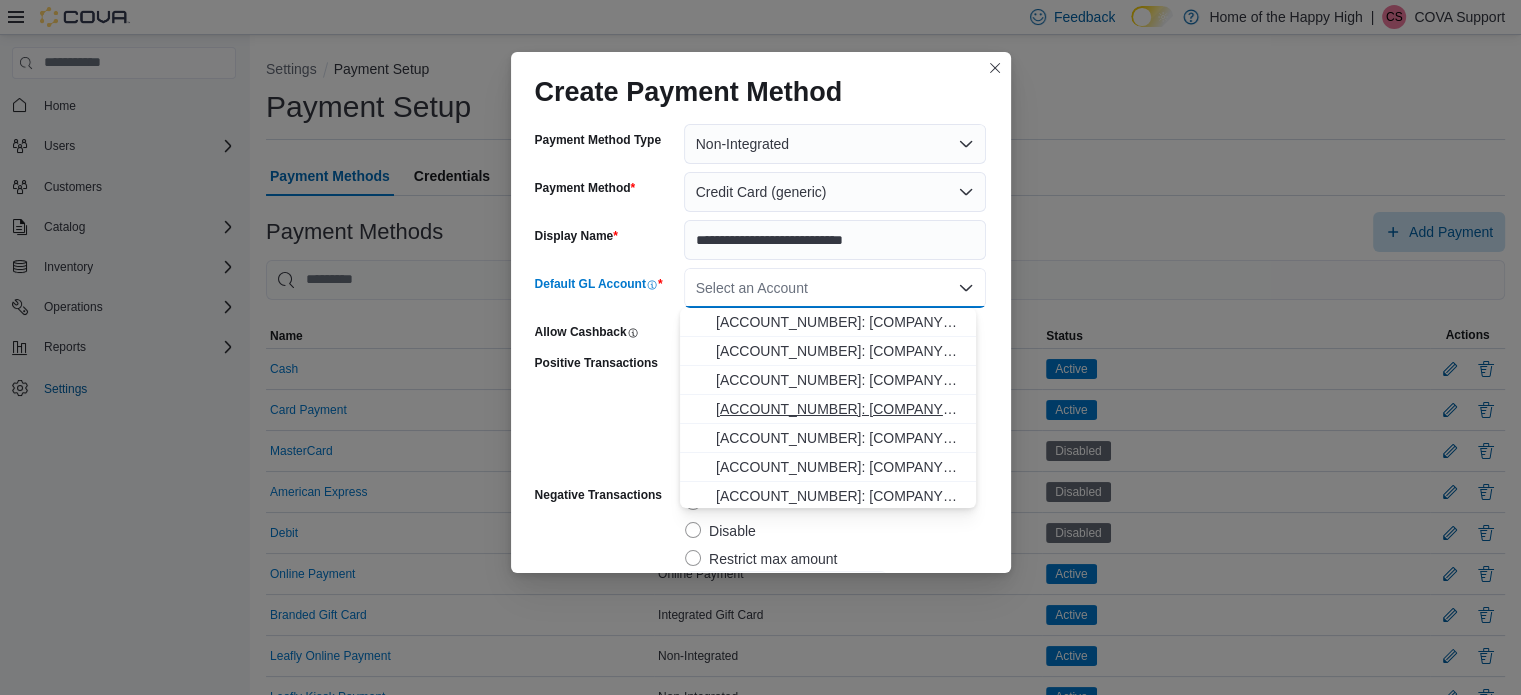 click on "[ACCOUNT_NUMBER]: [COMPANY_NAME] [CARD_TYPE]-[CARD_TYPE]" at bounding box center (840, 409) 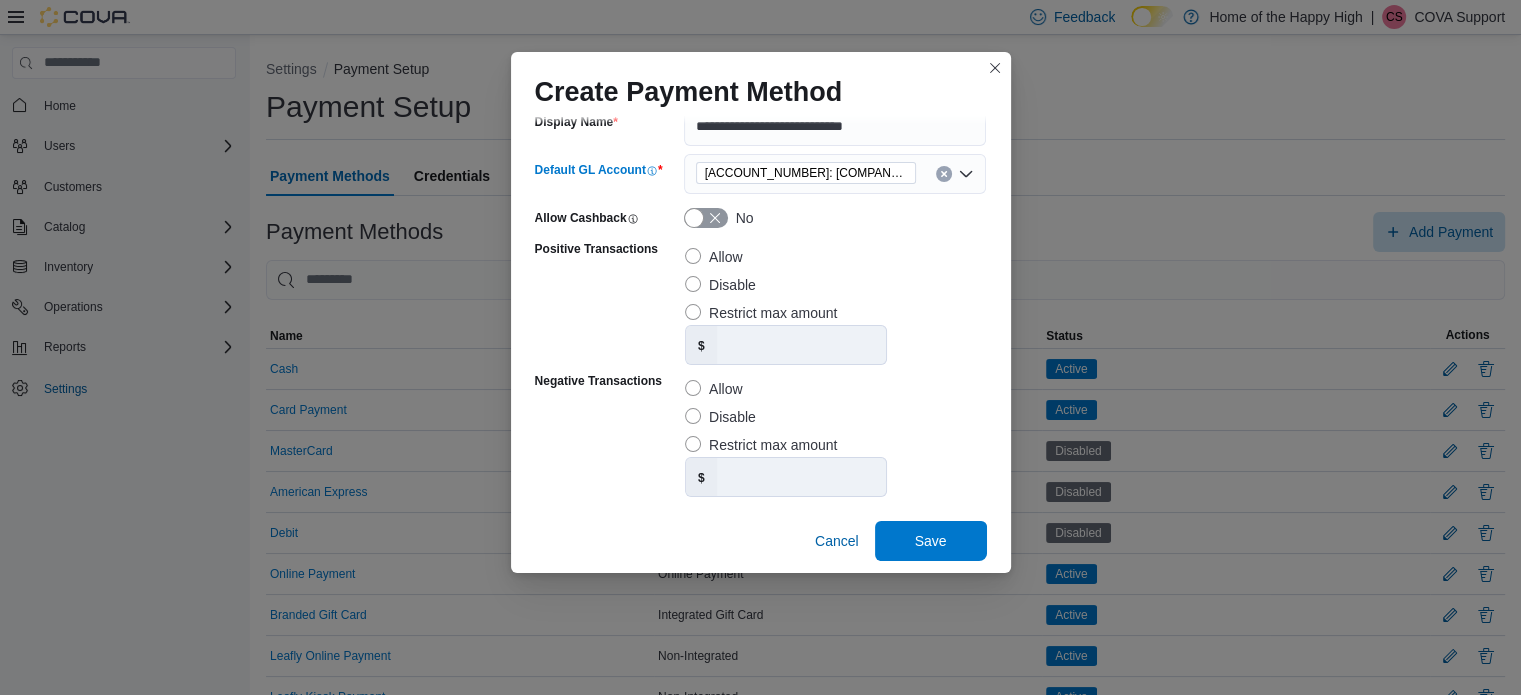 scroll, scrollTop: 125, scrollLeft: 0, axis: vertical 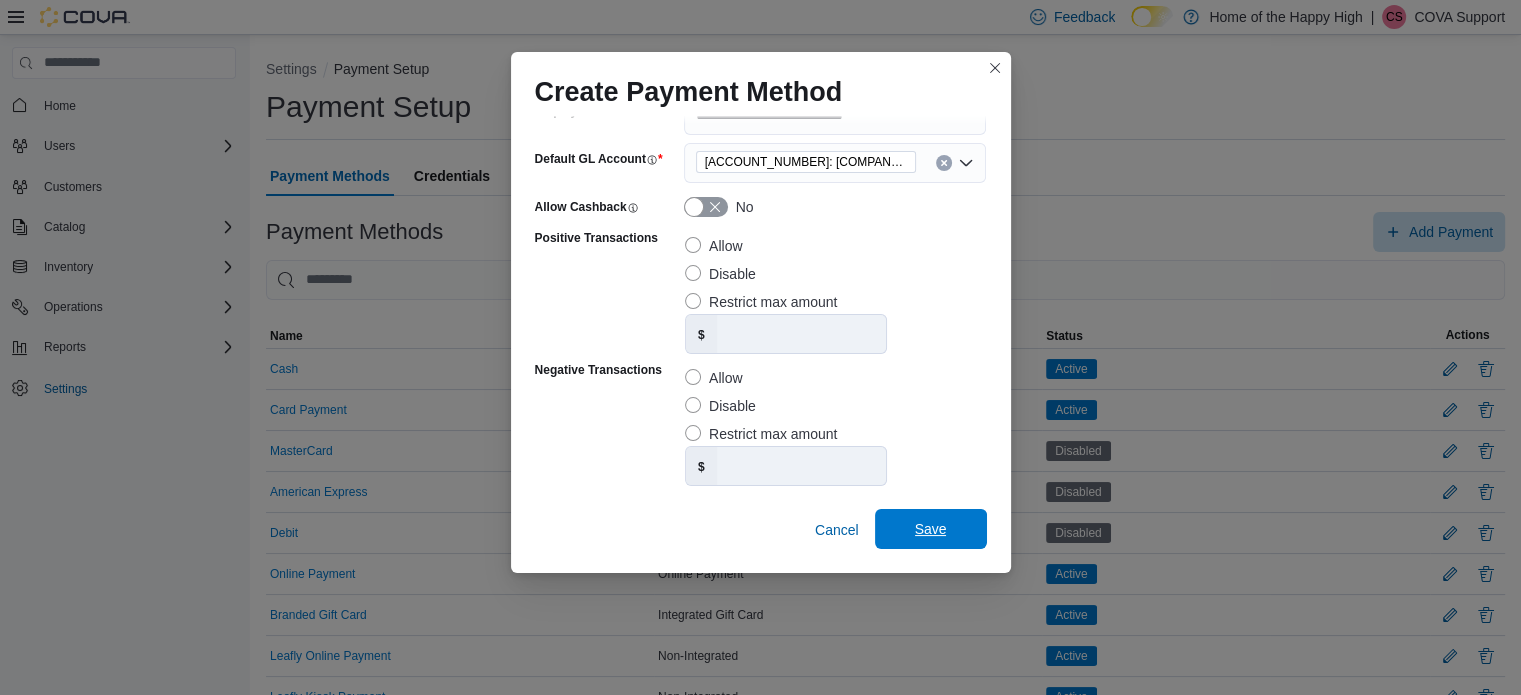 click on "Save" at bounding box center (931, 529) 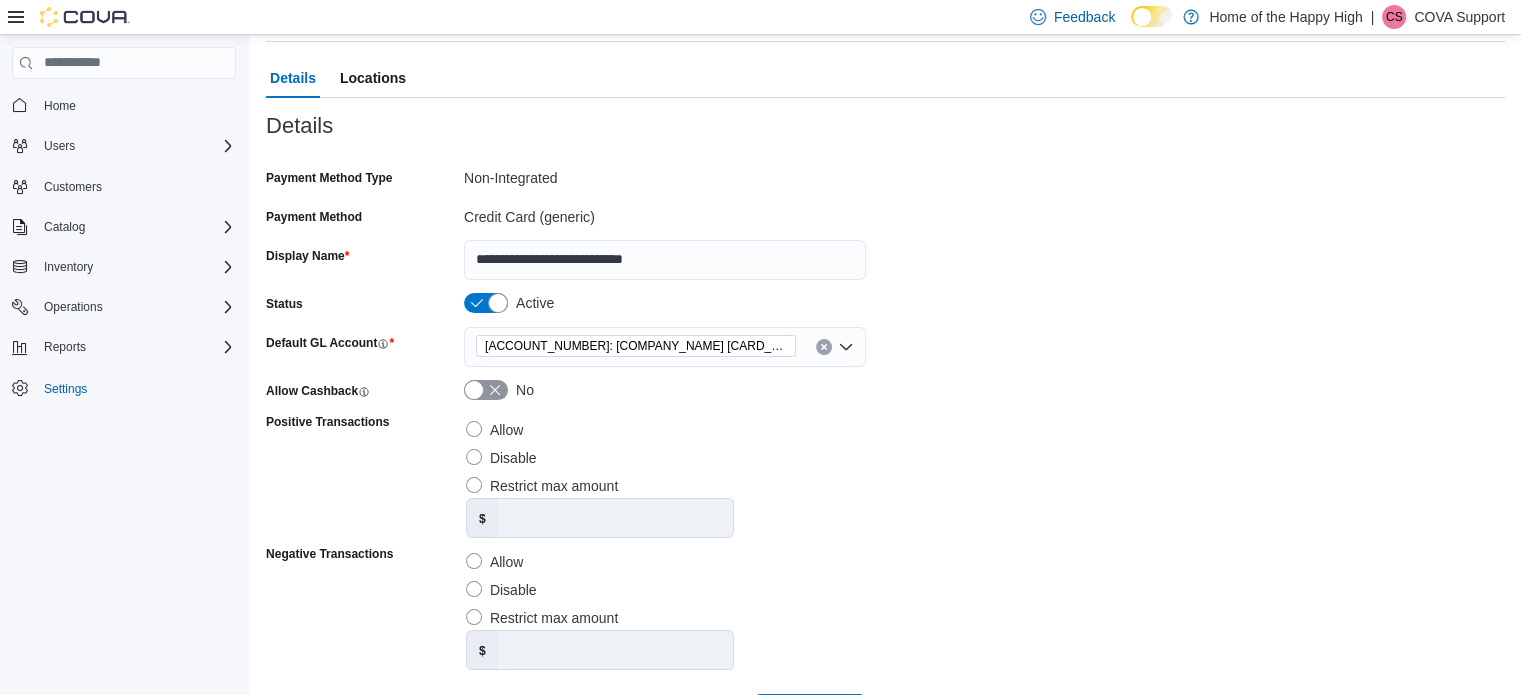 scroll, scrollTop: 168, scrollLeft: 0, axis: vertical 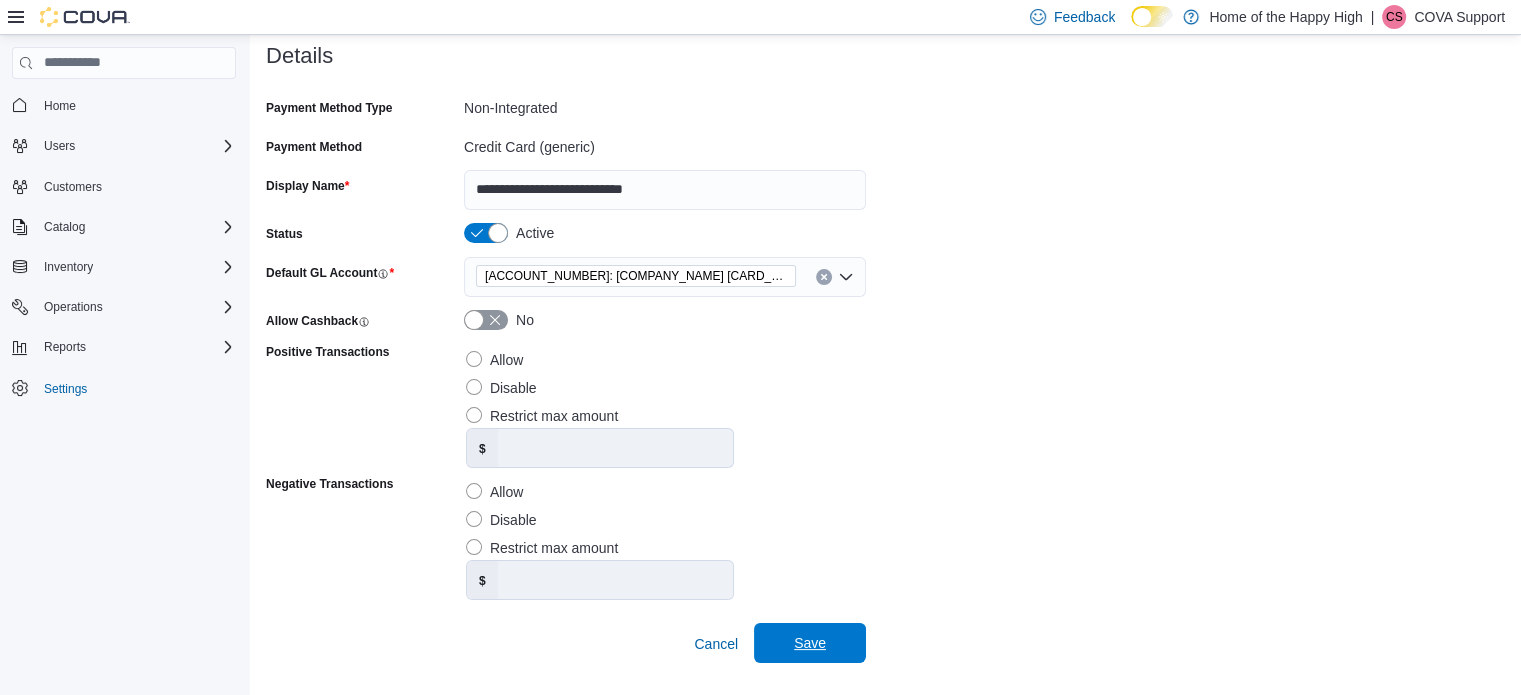 click on "Save" at bounding box center (810, 643) 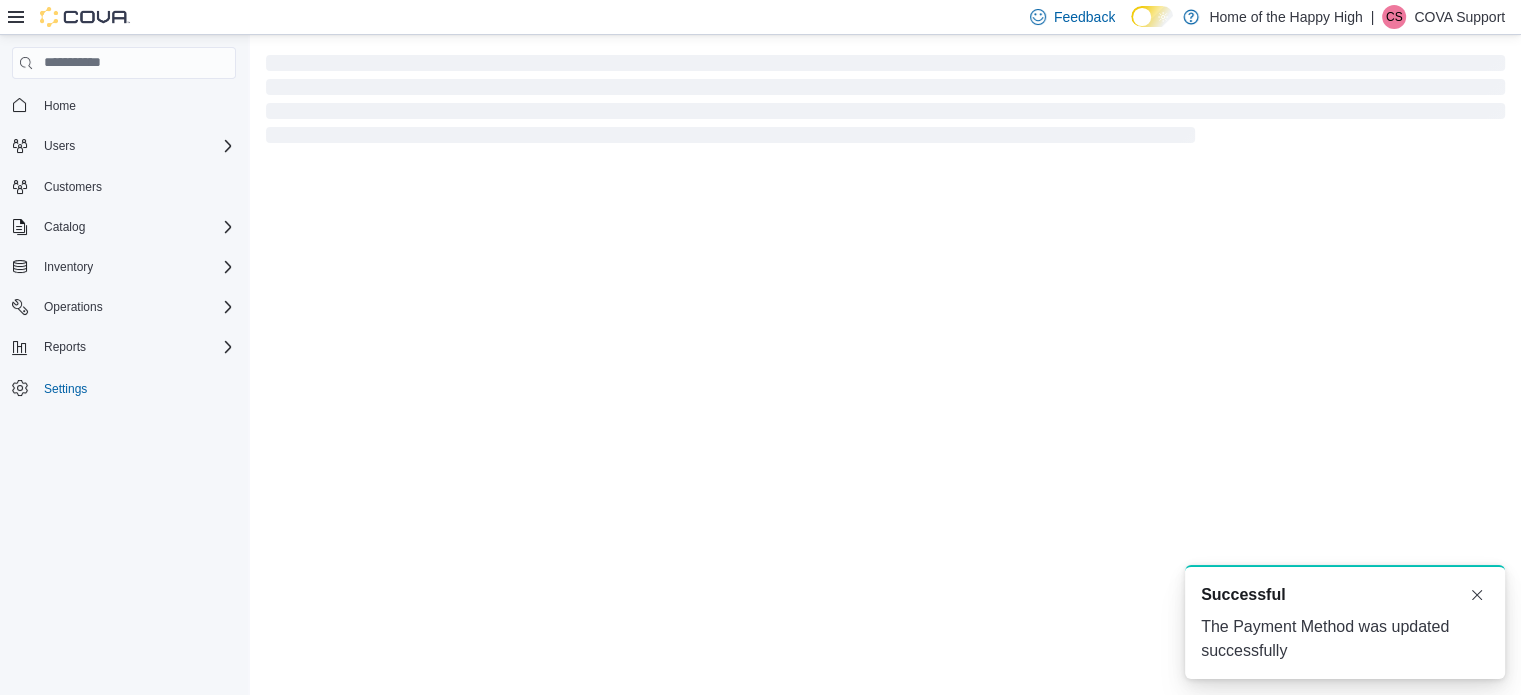scroll, scrollTop: 0, scrollLeft: 0, axis: both 